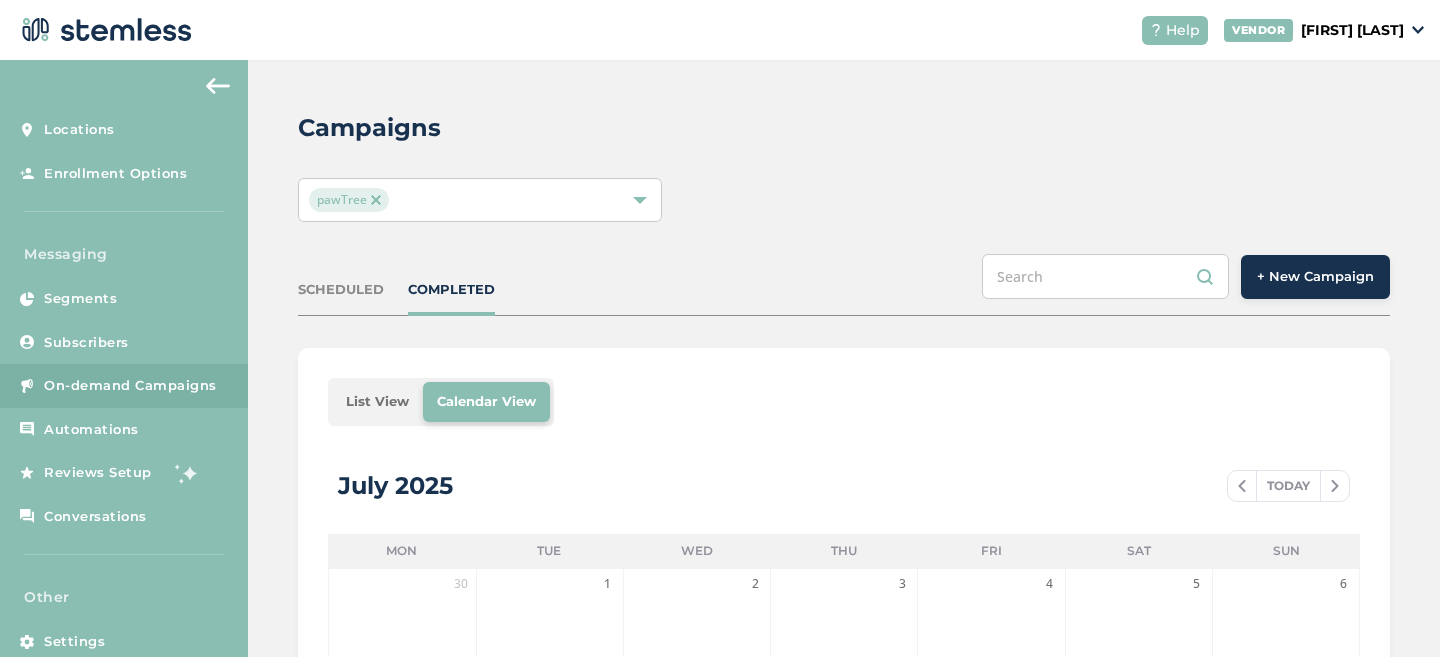 scroll, scrollTop: 0, scrollLeft: 0, axis: both 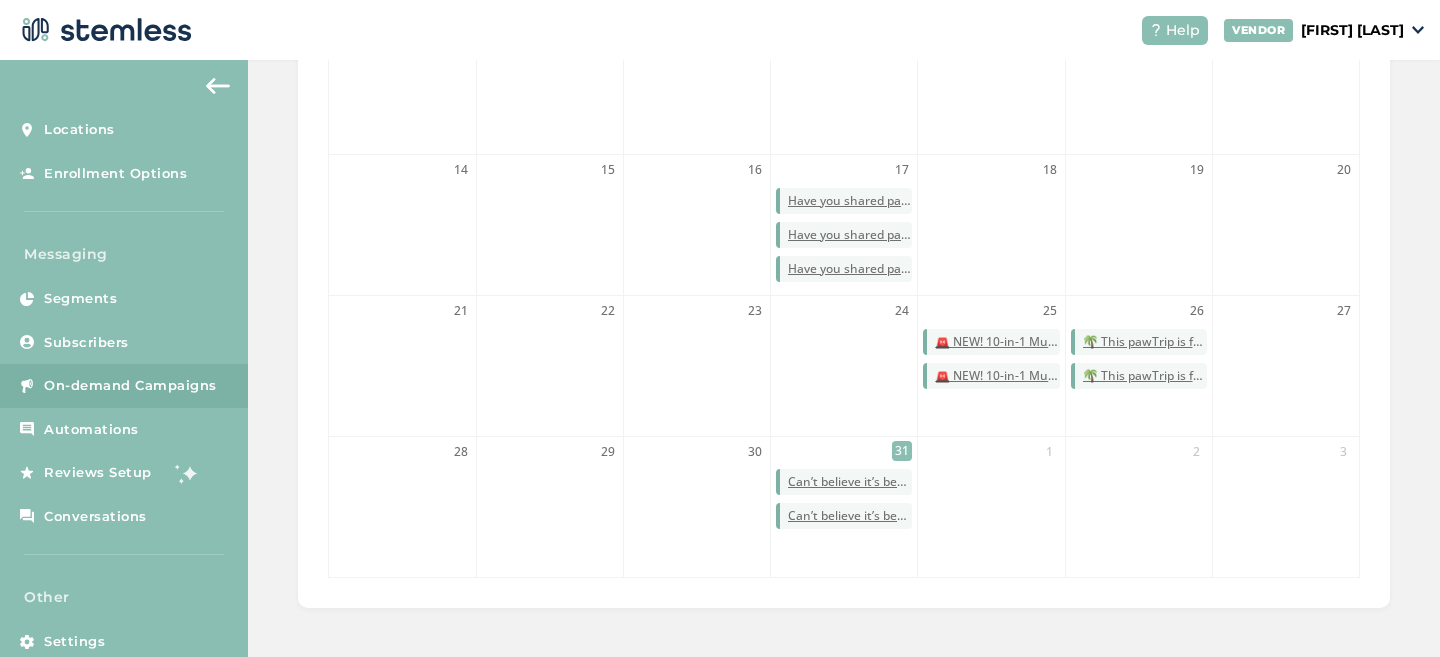 click on "On-demand Campaigns" at bounding box center [130, 386] 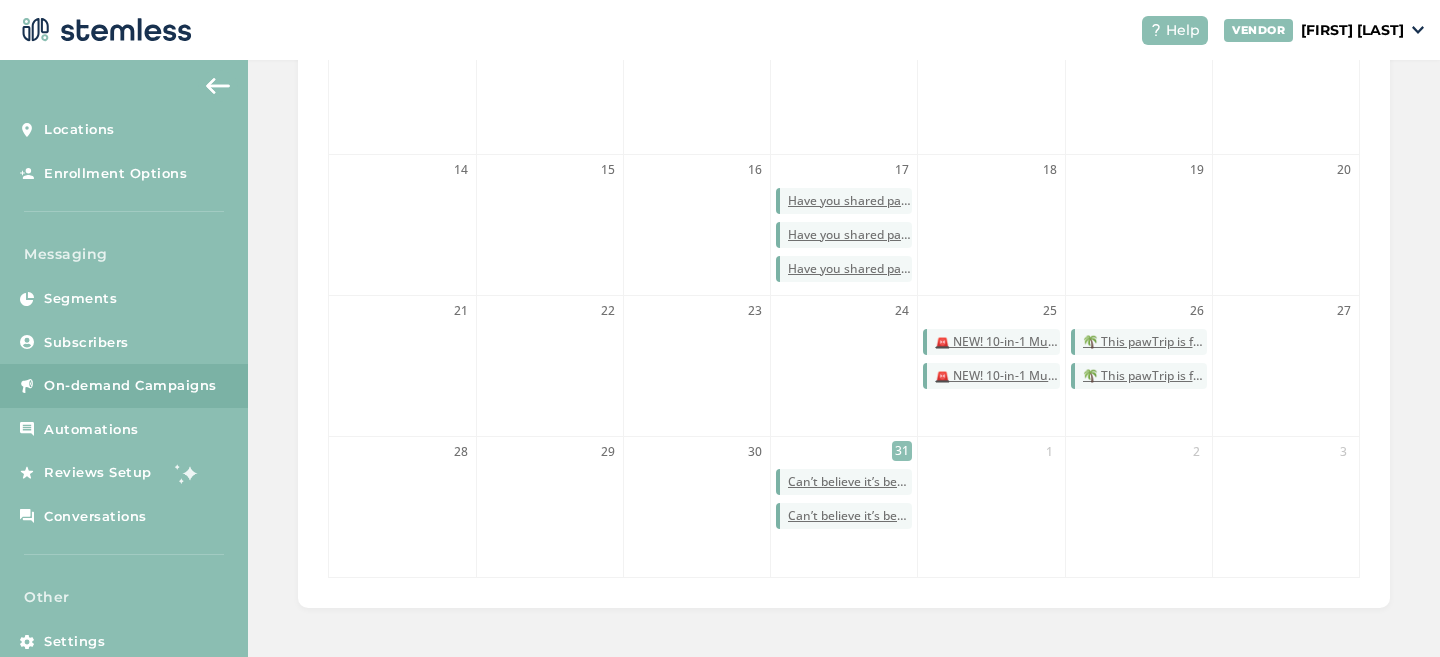 scroll, scrollTop: 38, scrollLeft: 0, axis: vertical 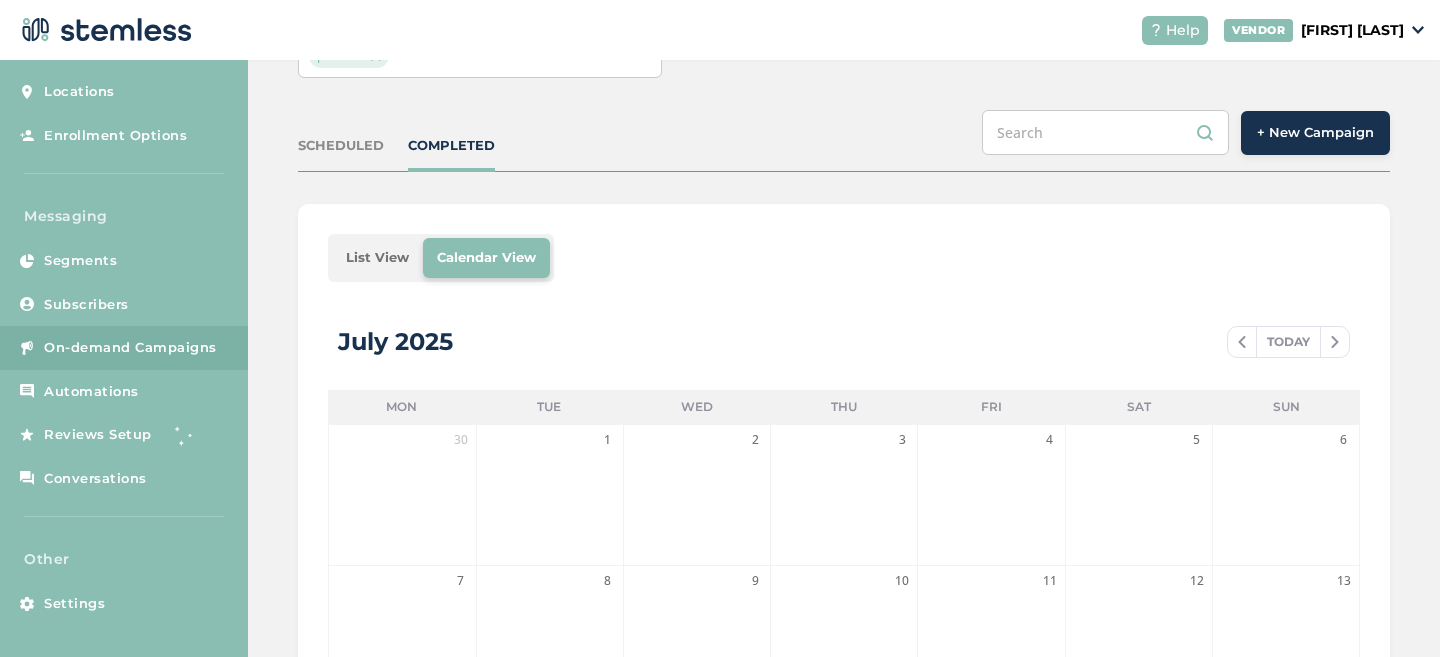 click on "+ New Campaign" at bounding box center (1315, 133) 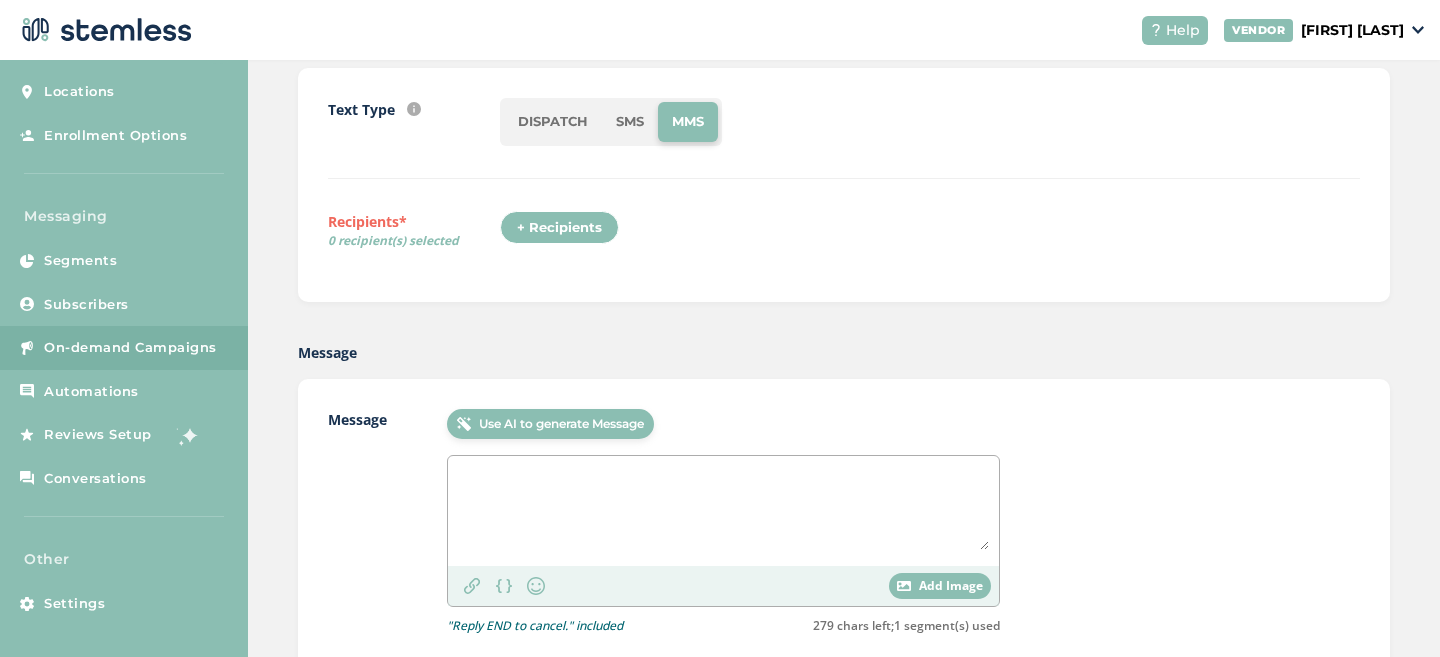 scroll, scrollTop: 251, scrollLeft: 0, axis: vertical 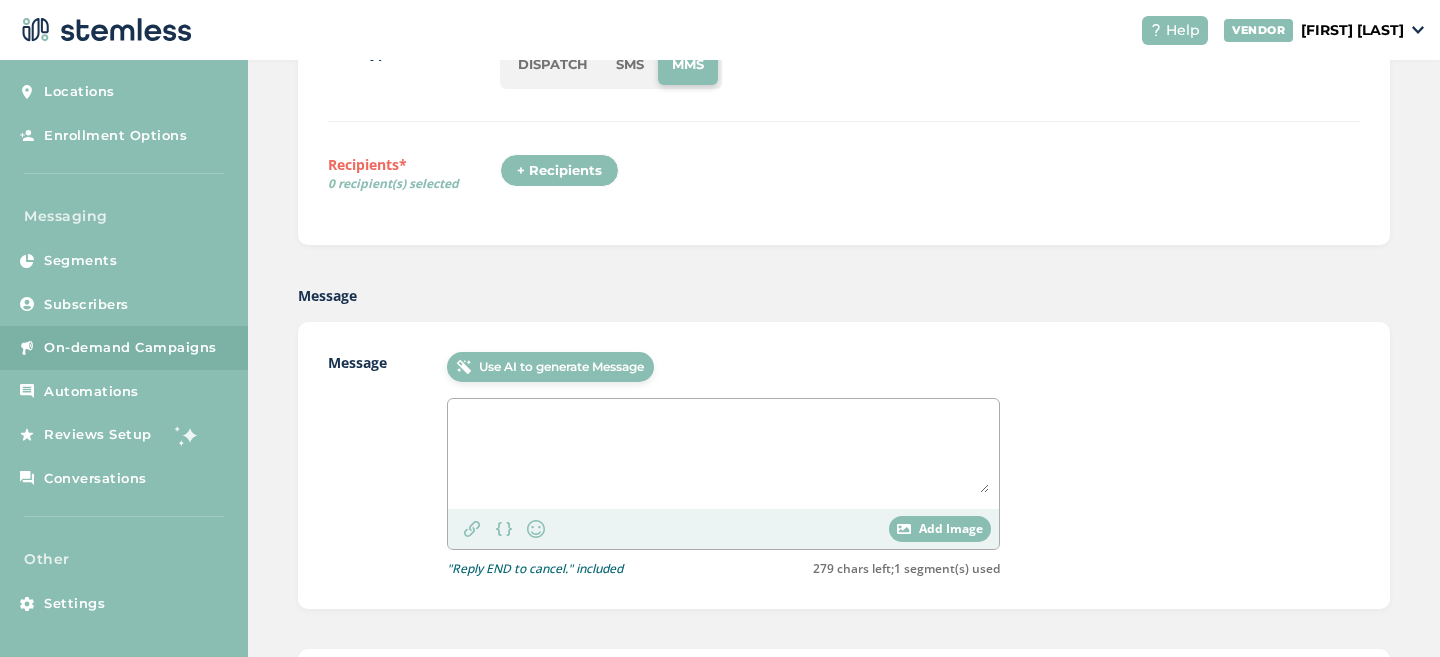 click on "SMS" at bounding box center (630, 65) 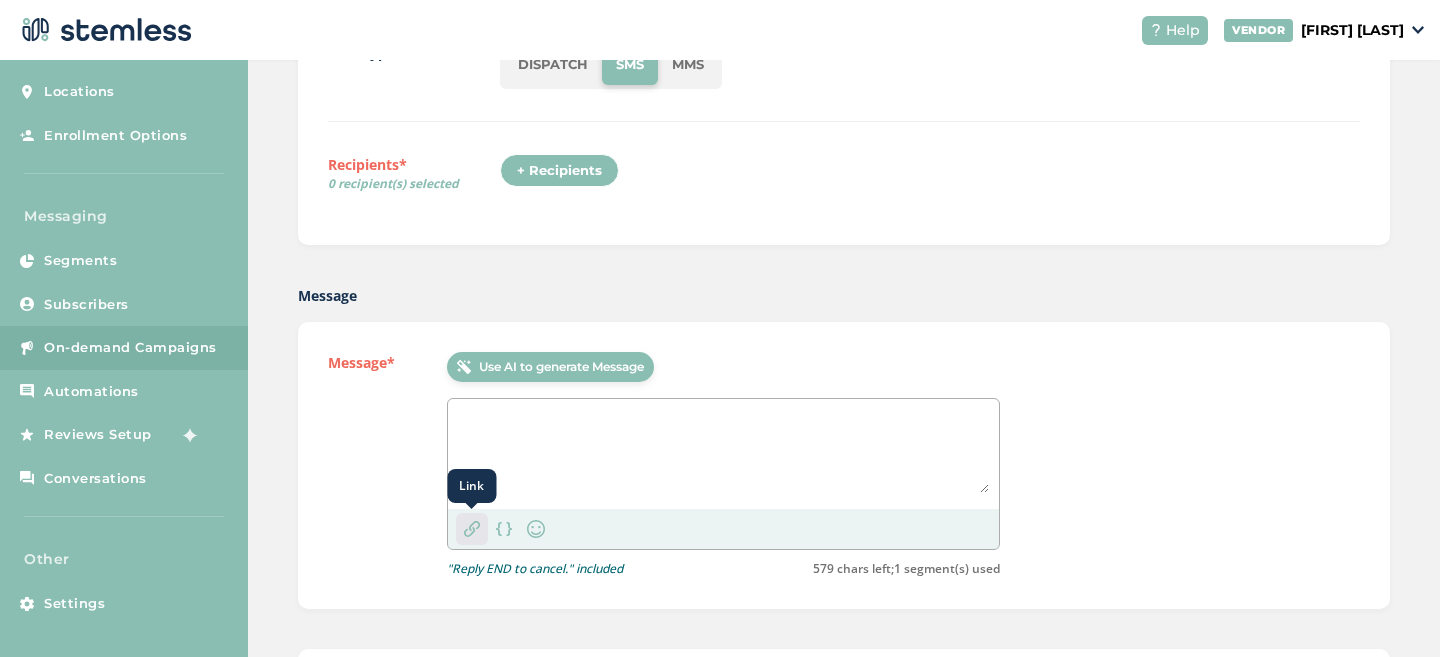 click at bounding box center (472, 529) 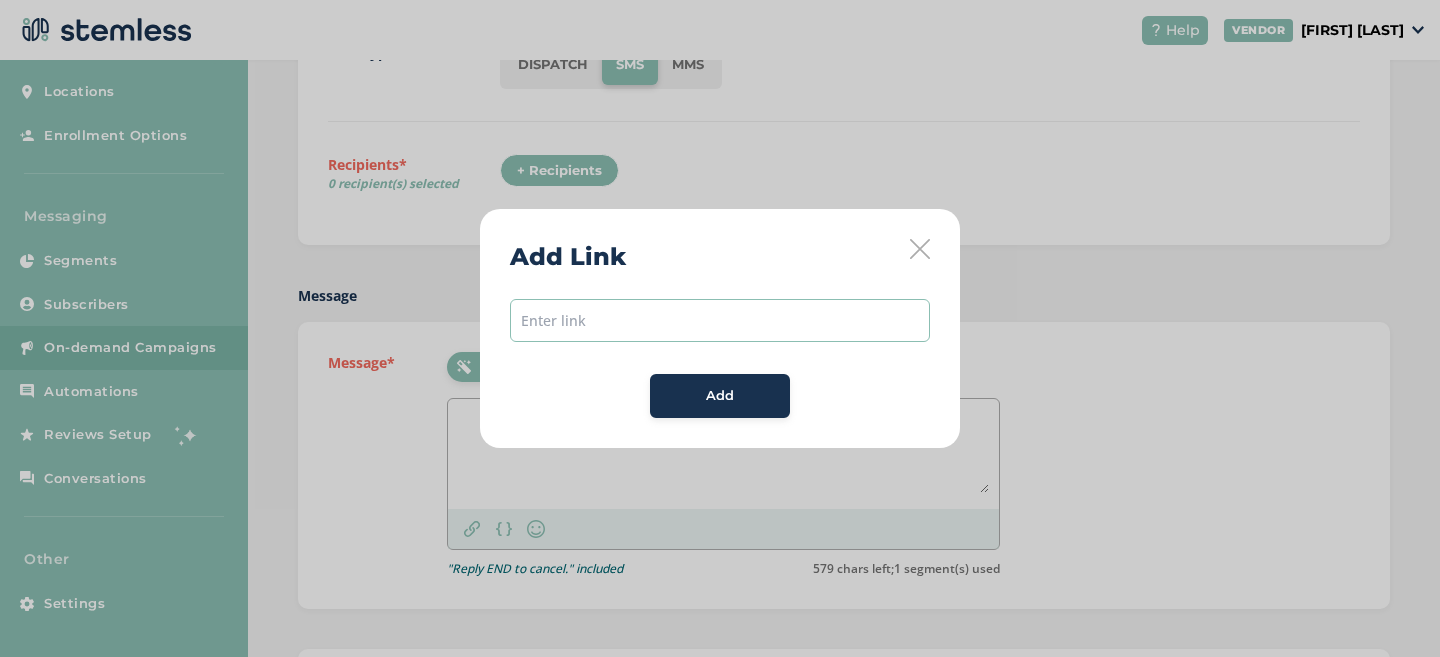 click at bounding box center [720, 320] 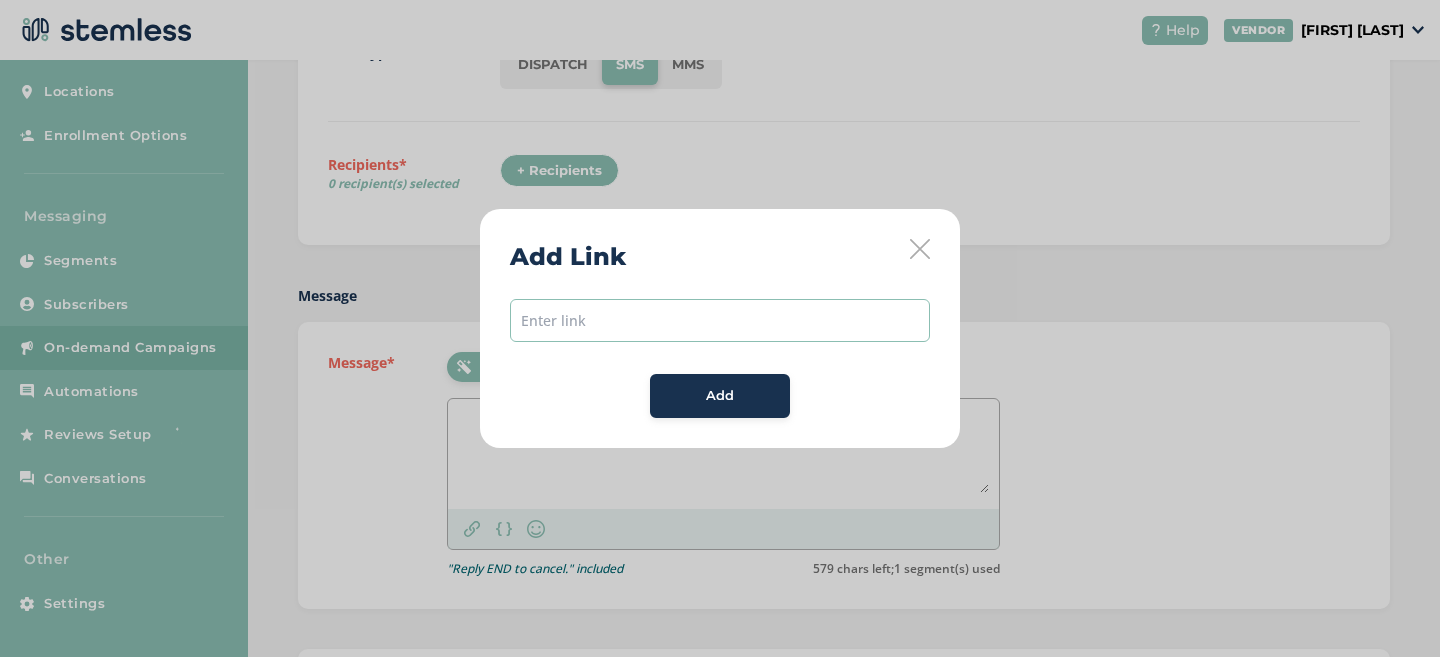 paste on "https://pawtree.info/p/e6478f8d1c8bdb305efd65c9f447e257/16160087?utm_source=Klaviyo&utm_medium=campaign&utm_campaign=08%2F01%20Field%20Newsletter%20%28clone%29&_kx=IxZ4y9XXbGWSbdV4yvIM3A.UULSqi" 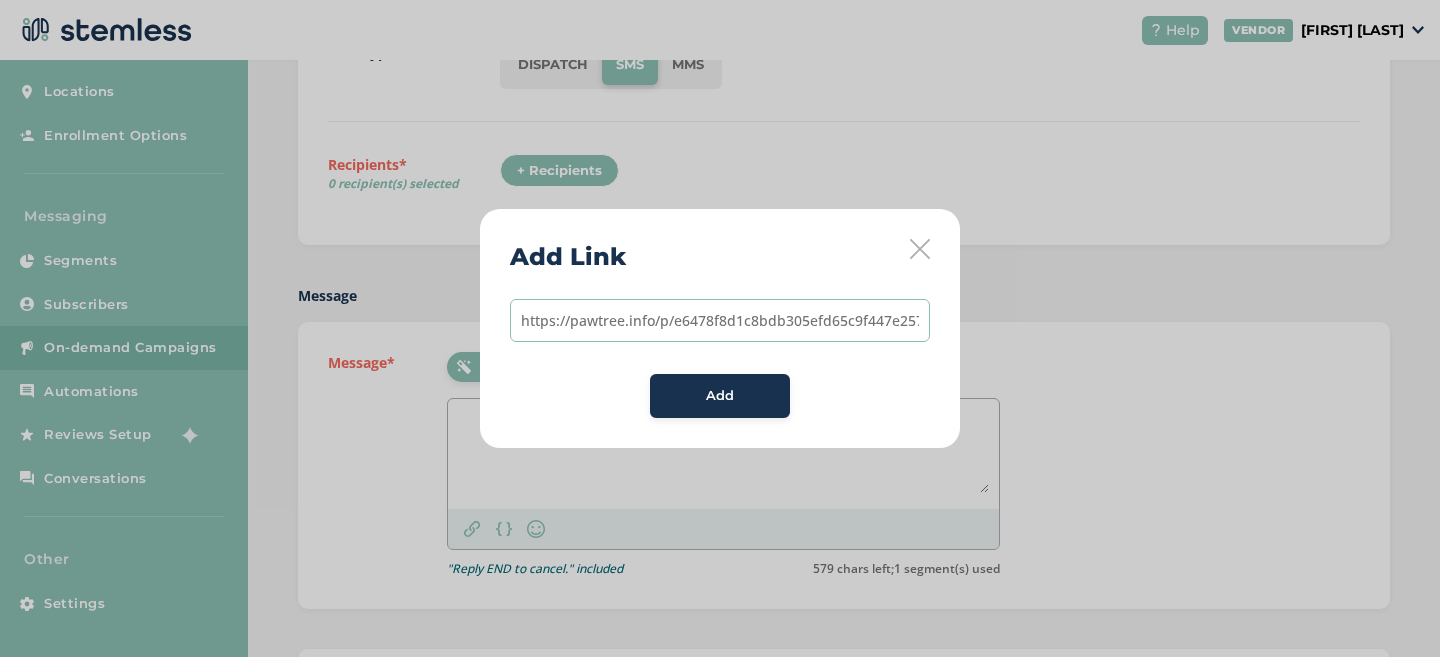 scroll, scrollTop: 0, scrollLeft: 1109, axis: horizontal 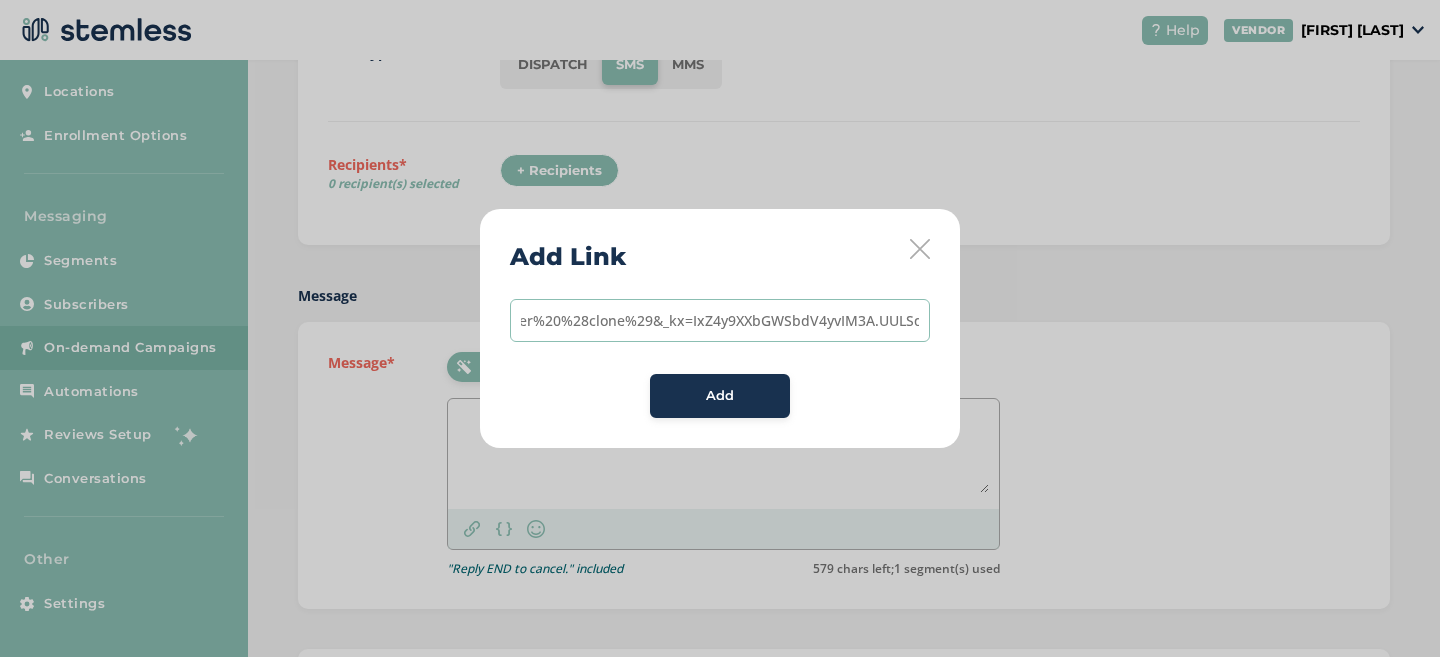 type on "https://pawtree.info/p/e6478f8d1c8bdb305efd65c9f447e257/16160087?utm_source=Klaviyo&utm_medium=campaign&utm_campaign=08%2F01%20Field%20Newsletter%20%28clone%29&_kx=IxZ4y9XXbGWSbdV4yvIM3A.UULSqi" 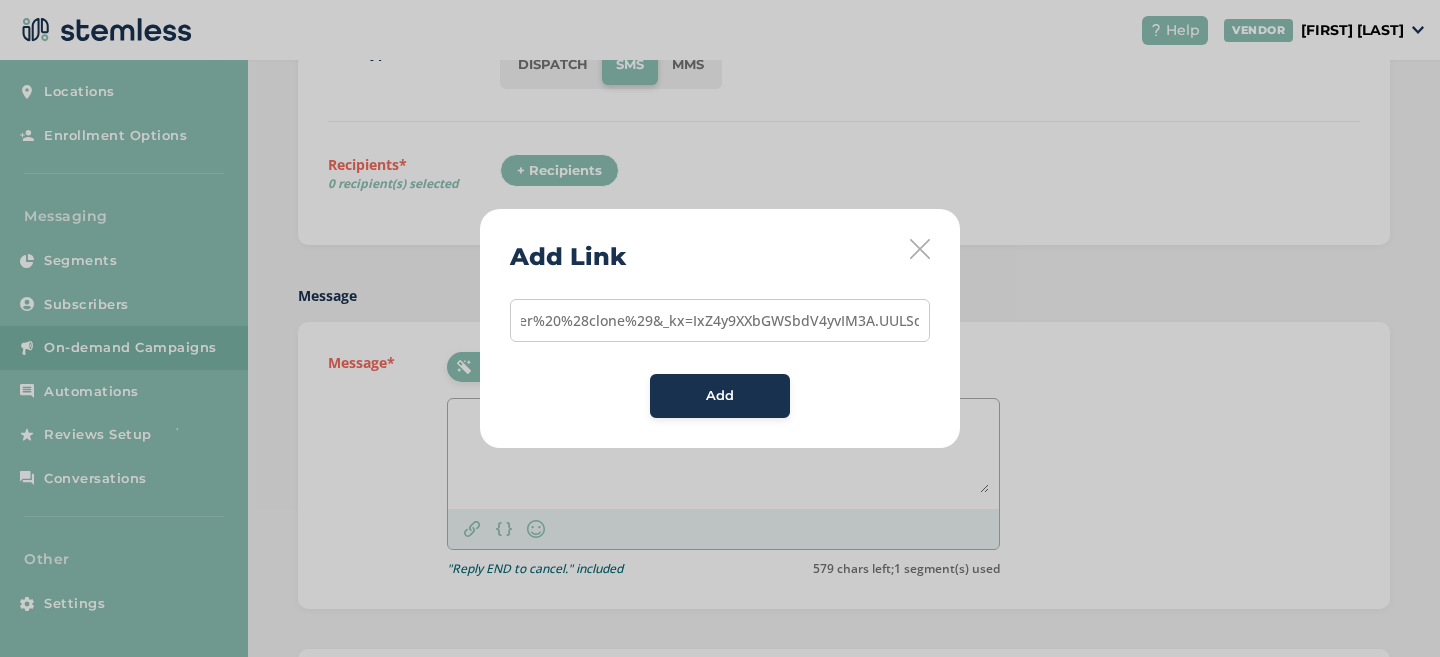 click on "Add" at bounding box center (720, 396) 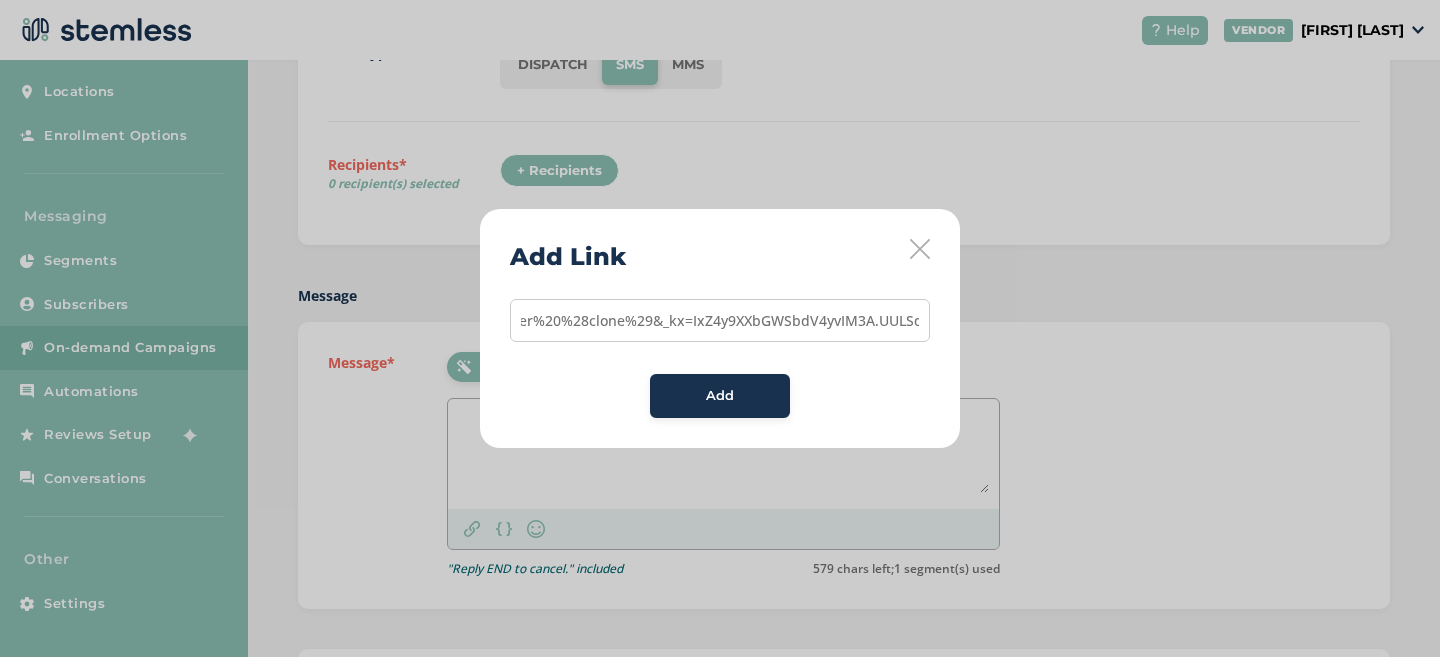 scroll, scrollTop: 0, scrollLeft: 0, axis: both 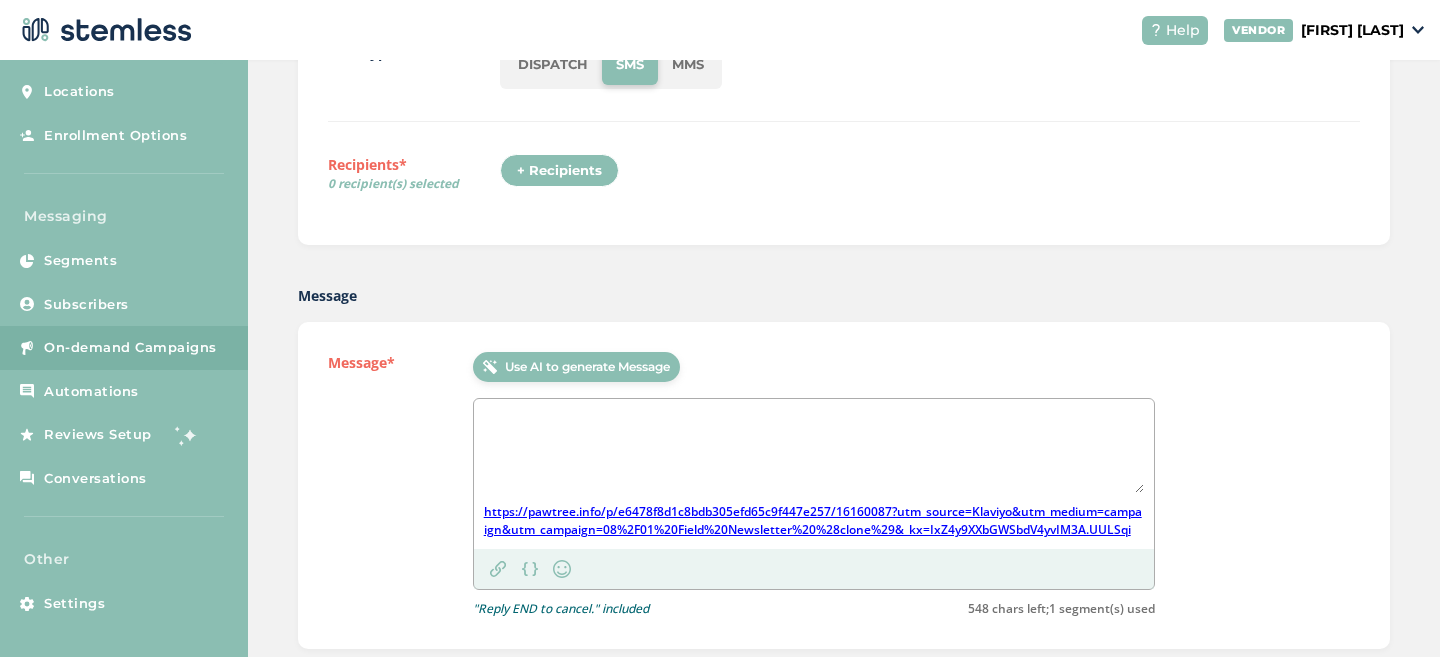 click at bounding box center (814, 451) 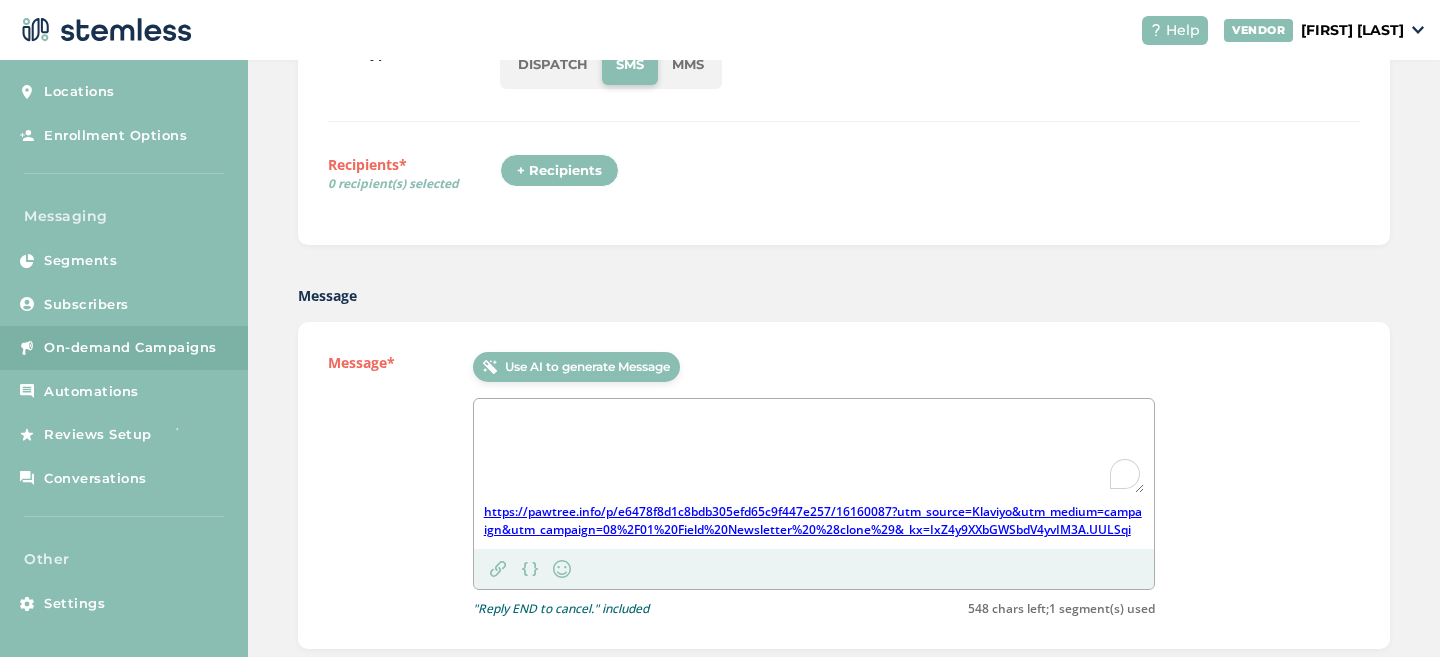 paste on "EXTENDED! Free 🎁 with purchase all August! Share 10-in-1 with everyone you know + they get a bonus treat!" 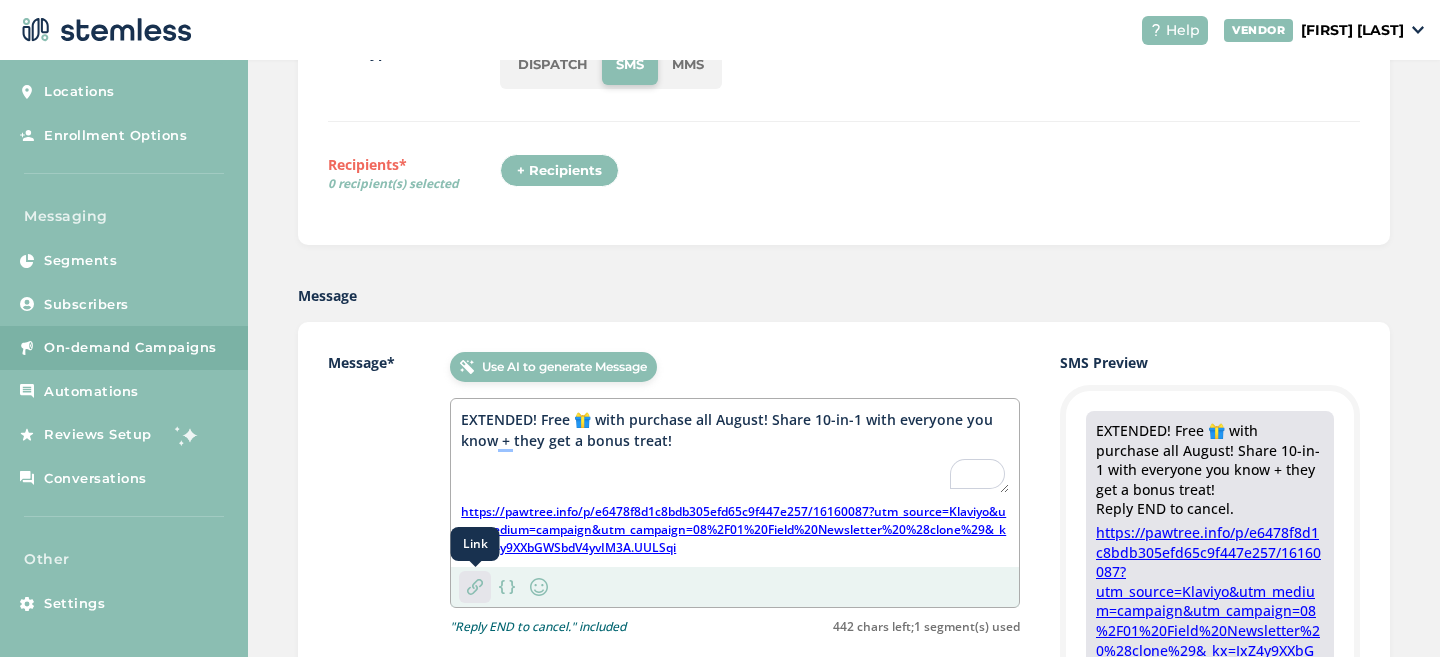type on "EXTENDED! Free 🎁 with purchase all August! Share 10-in-1 with everyone you know + they get a bonus treat!" 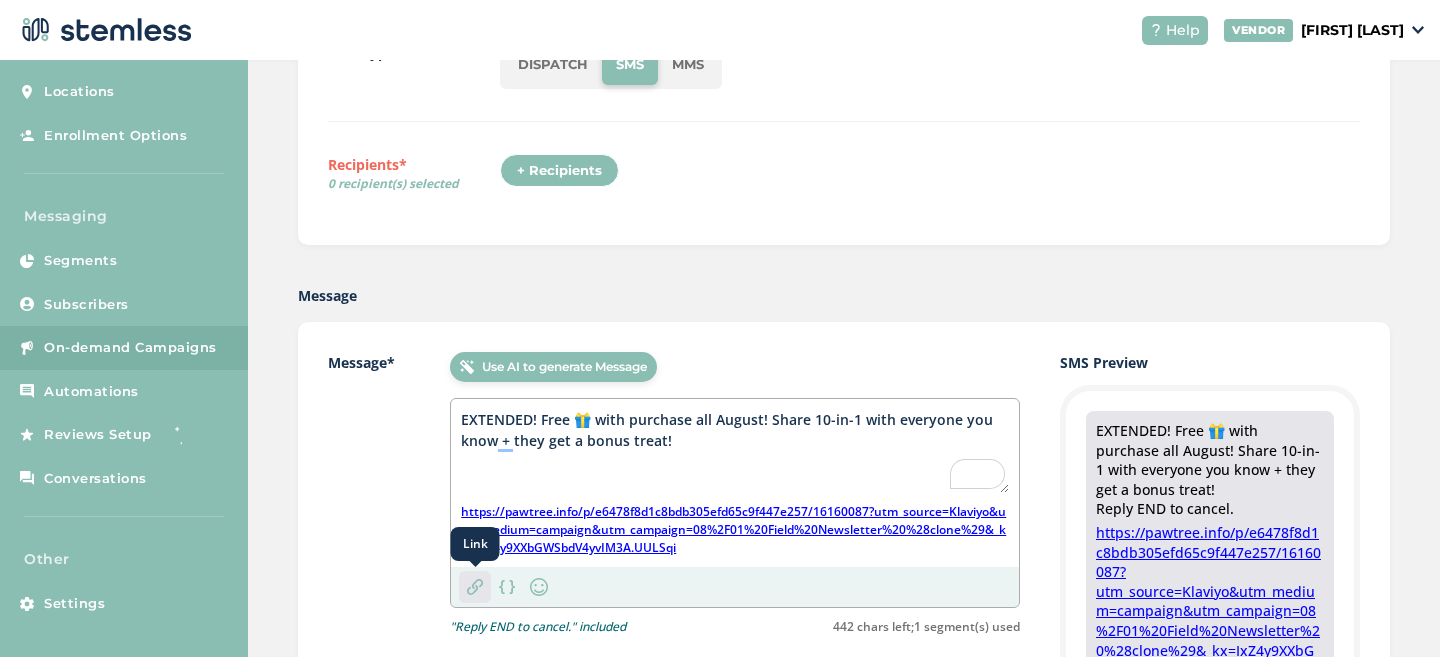 click at bounding box center [475, 587] 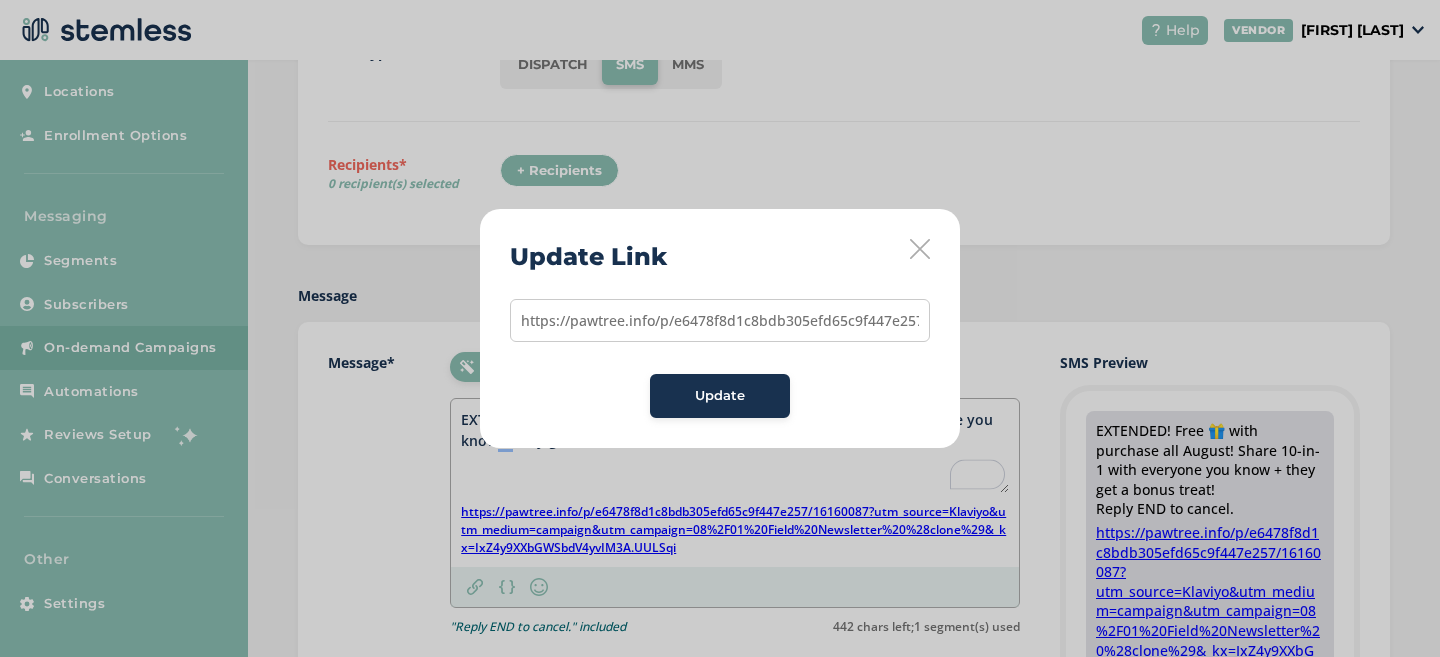click on "https://pawtree.info/p/e6478f8d1c8bdb305efd65c9f447e257/16160087?utm_source=Klaviyo&utm_medium=campaign&utm_campaign=08%2F01%20Field%20Newsletter%20%28clone%29&_kx=IxZ4y9XXbGWSbdV4yvIM3A.UULSqi" at bounding box center (720, 320) 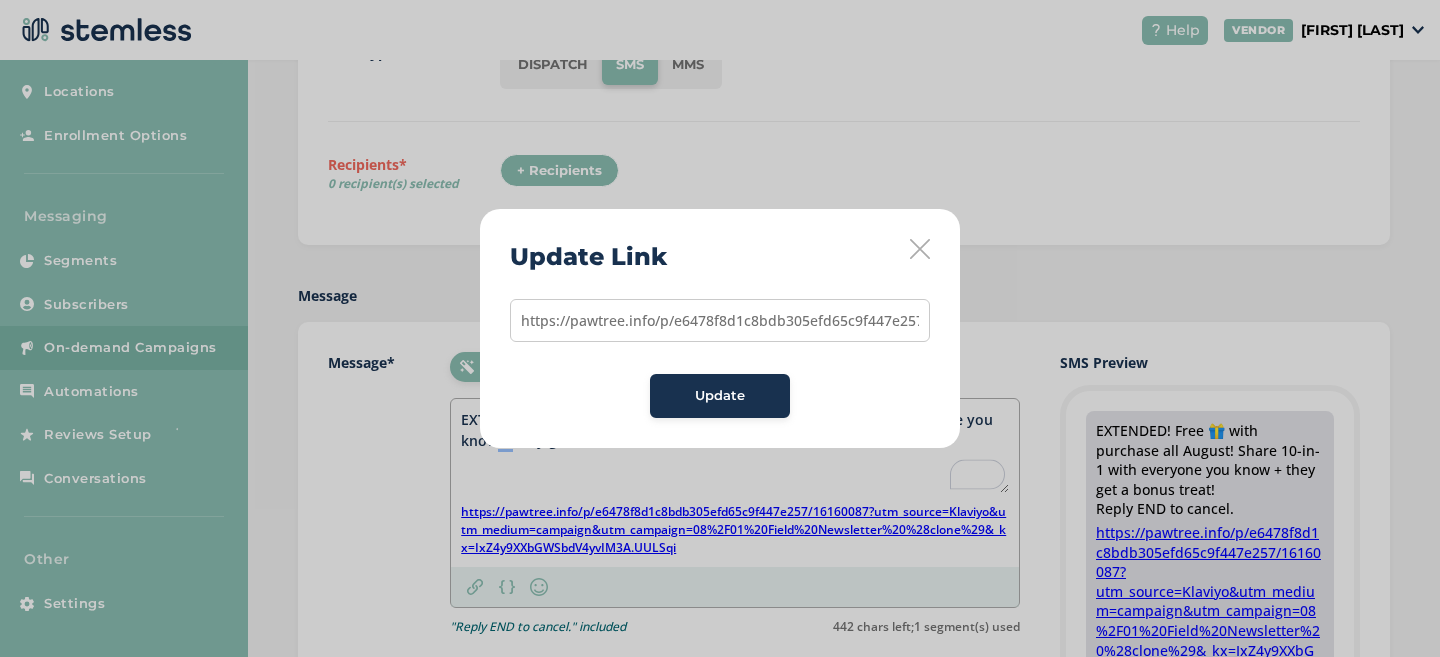 click on "https://pawtree.info/p/e6478f8d1c8bdb305efd65c9f447e257/16160087?utm_source=Klaviyo&utm_medium=campaign&utm_campaign=08%2F01%20Field%20Newsletter%20%28clone%29&_kx=IxZ4y9XXbGWSbdV4yvIM3A.UULSqi" at bounding box center [720, 320] 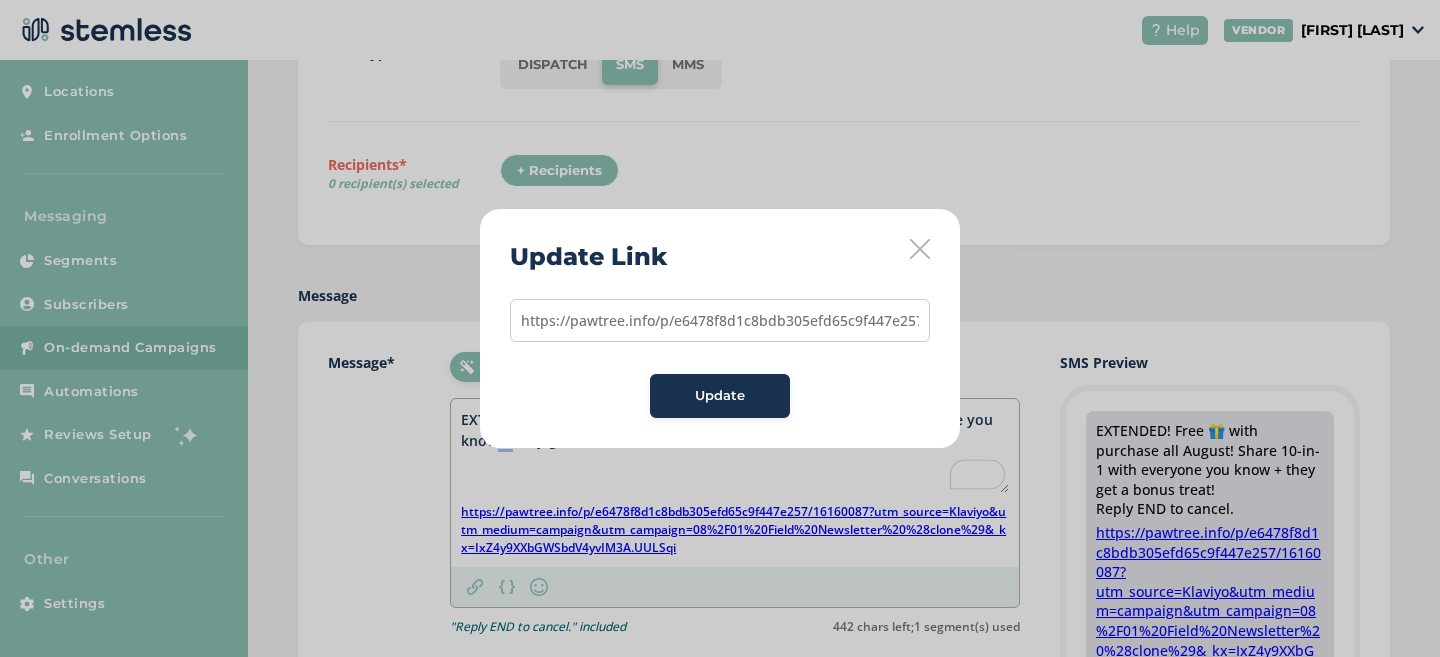 click on "https://pawtree.info/p/e6478f8d1c8bdb305efd65c9f447e257/16160087?utm_source=Klaviyo&utm_medium=campaign&utm_campaign=08%2F01%20Field%20Newsletter%20%28clone%29&_kx=IxZ4y9XXbGWSbdV4yvIM3A.UULSqi" at bounding box center (720, 320) 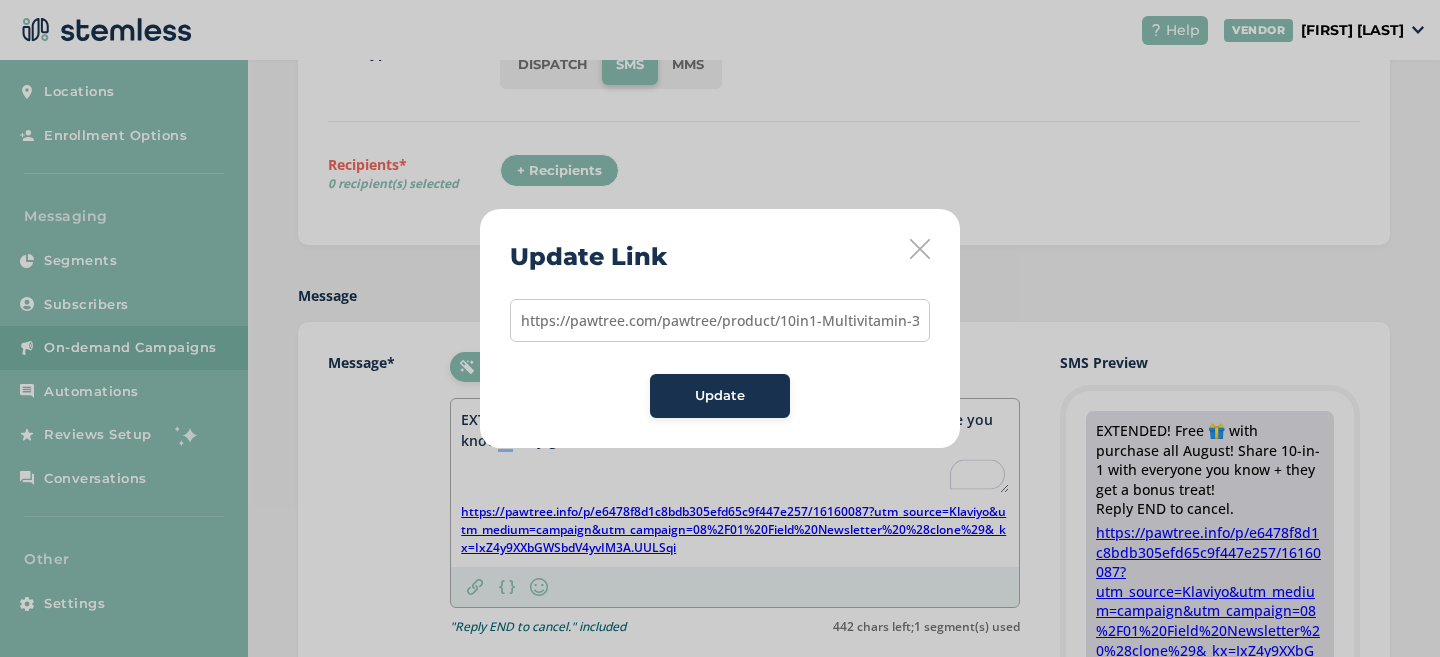 scroll, scrollTop: 0, scrollLeft: 30, axis: horizontal 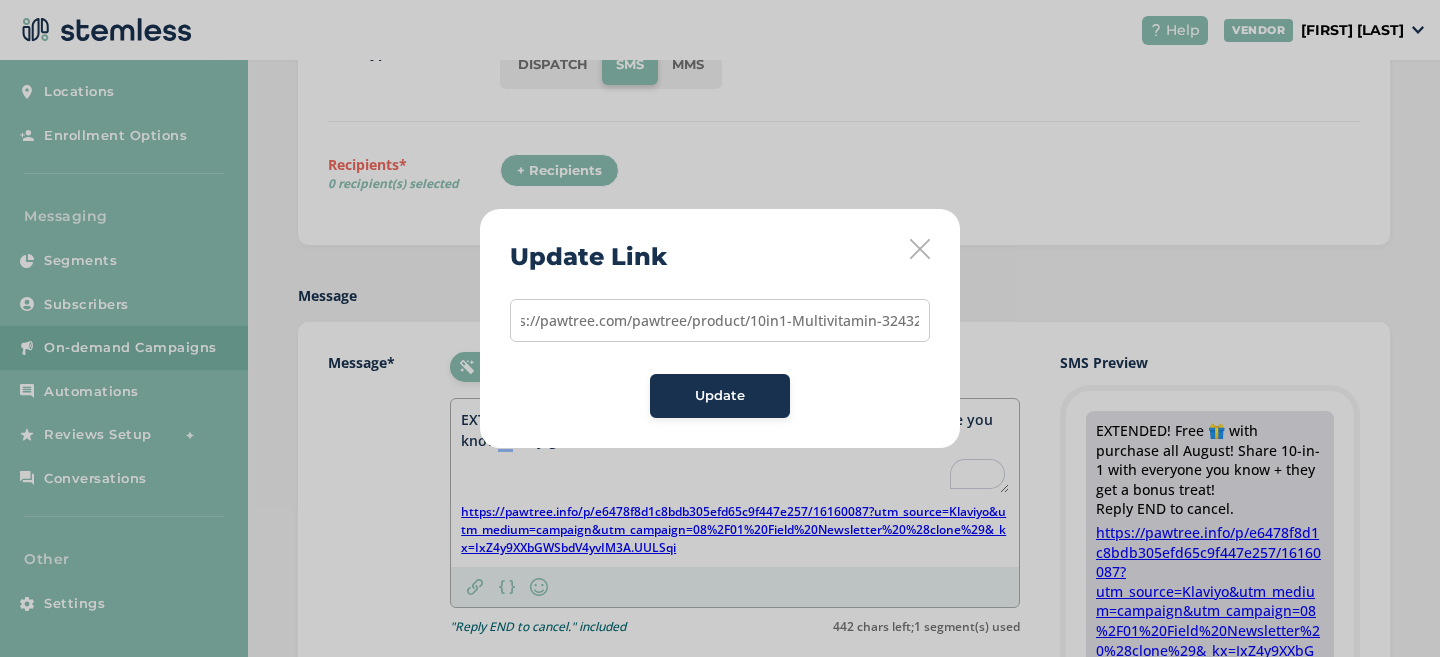 type on "https://pawtree.com/pawtree/product/10in1-Multivitamin-32432" 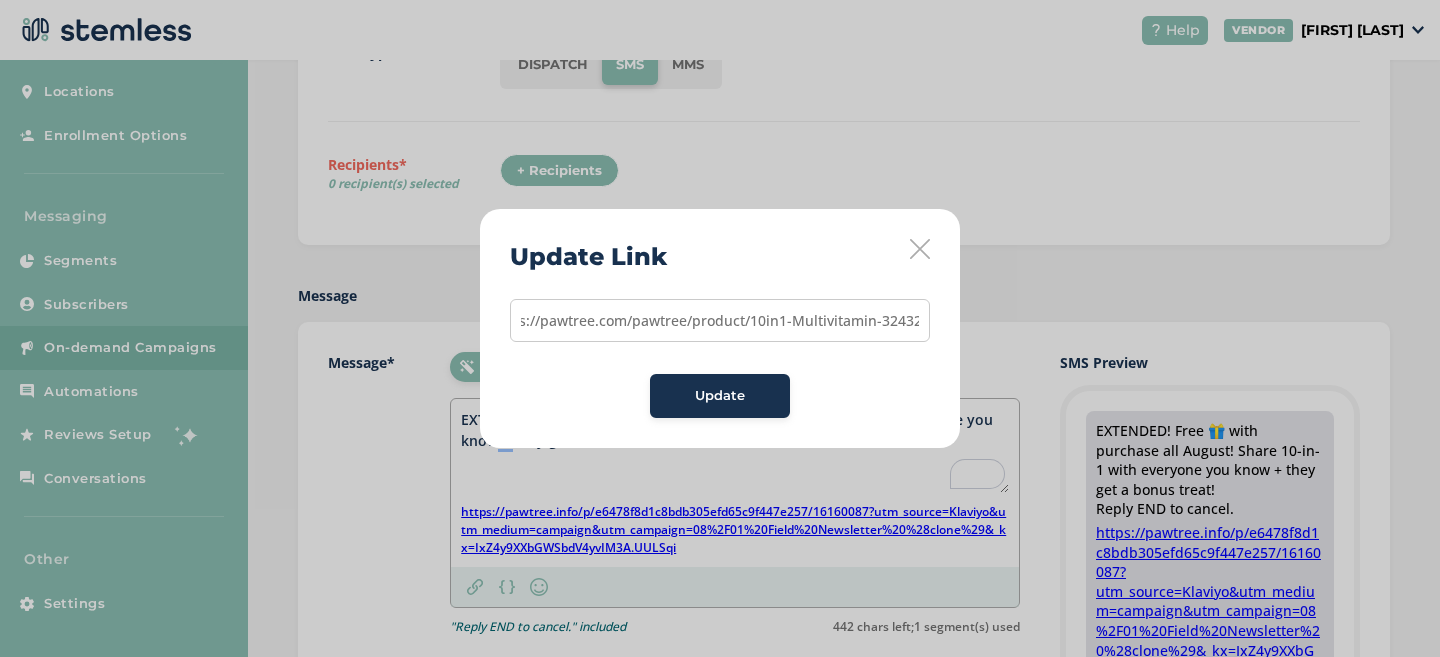 click on "Update" at bounding box center [720, 396] 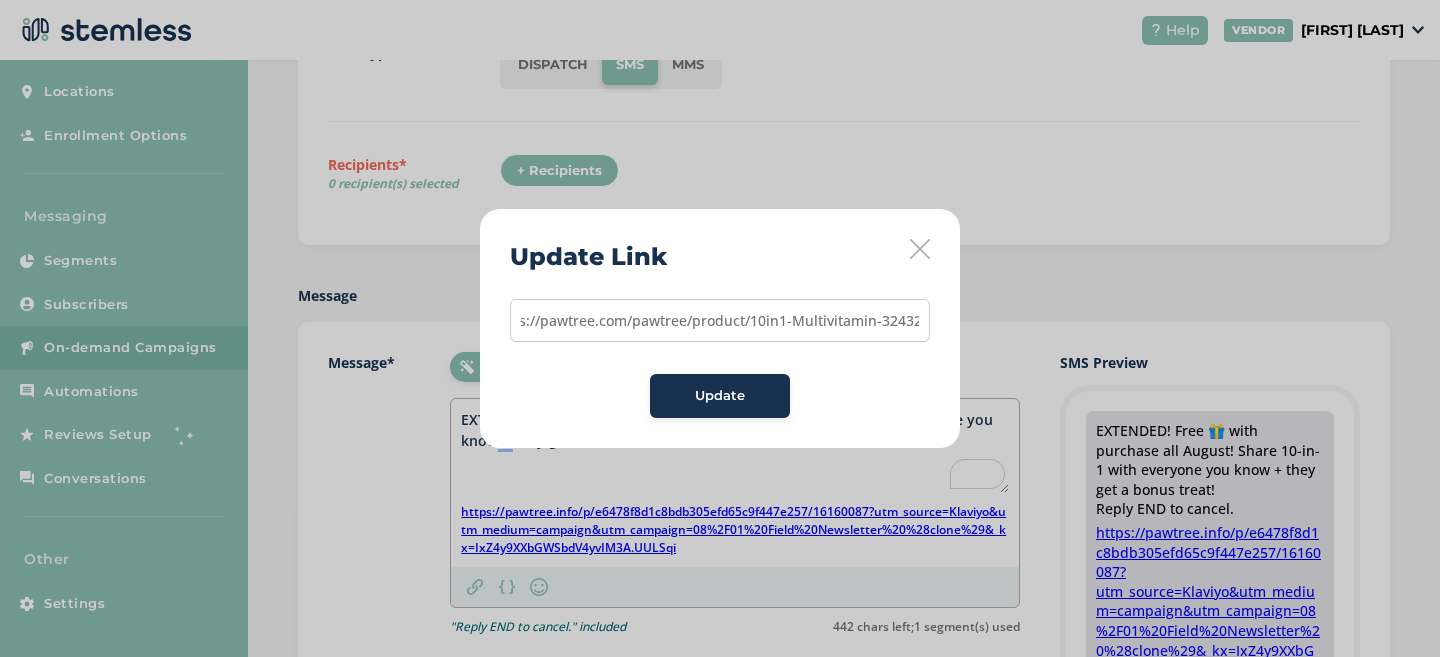 scroll, scrollTop: 0, scrollLeft: 0, axis: both 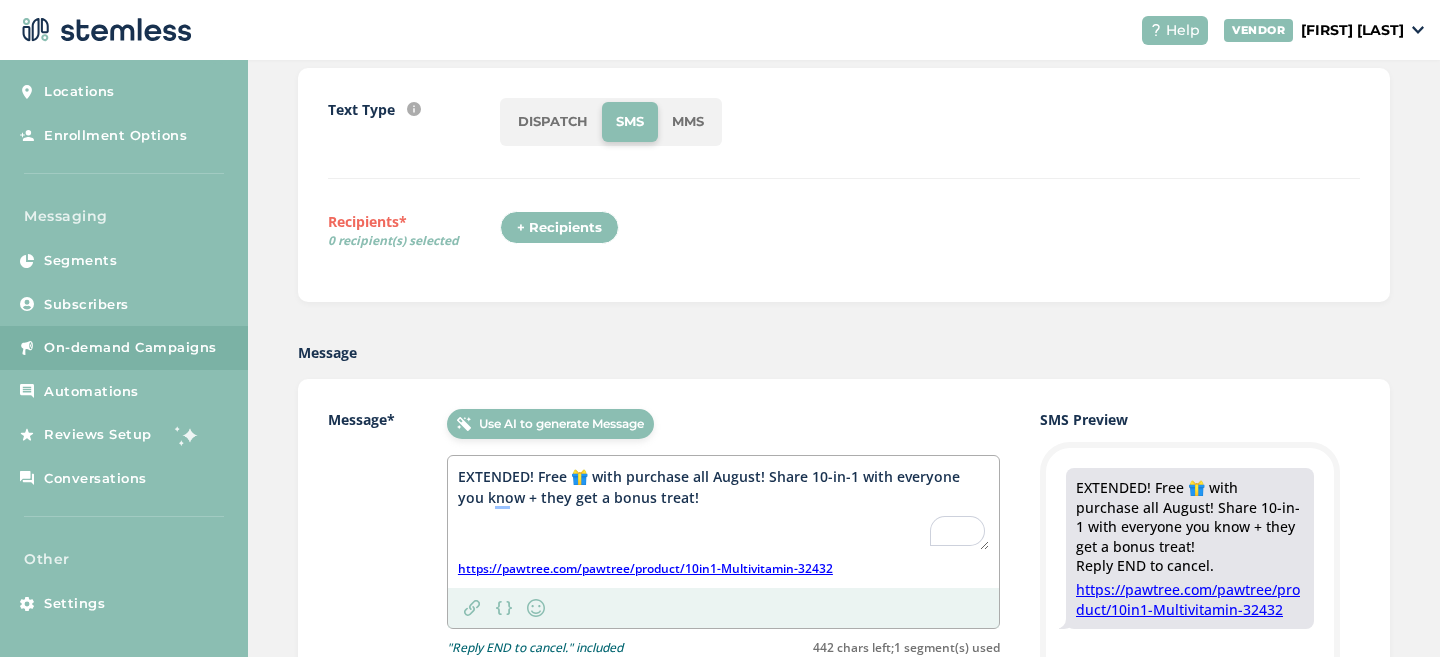 click on "+ Recipients" at bounding box center (559, 228) 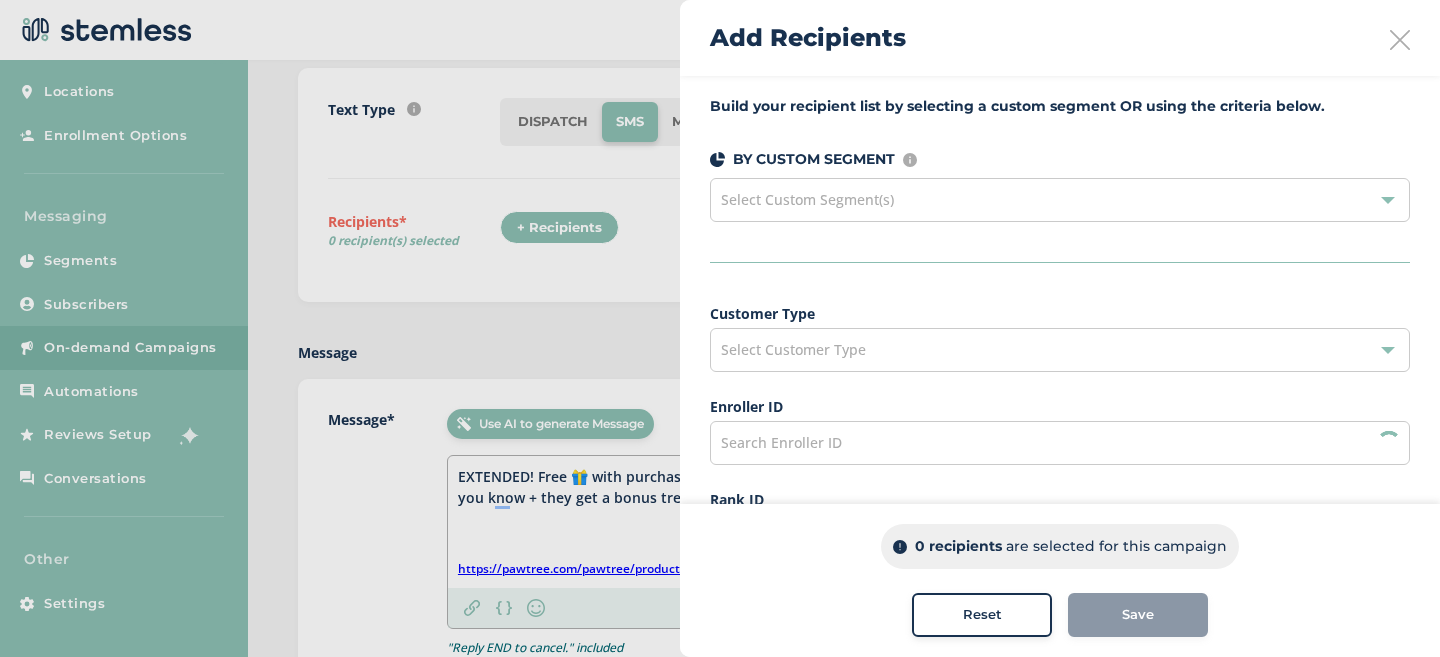 click on "Select Custom Segment(s)" at bounding box center [1060, 200] 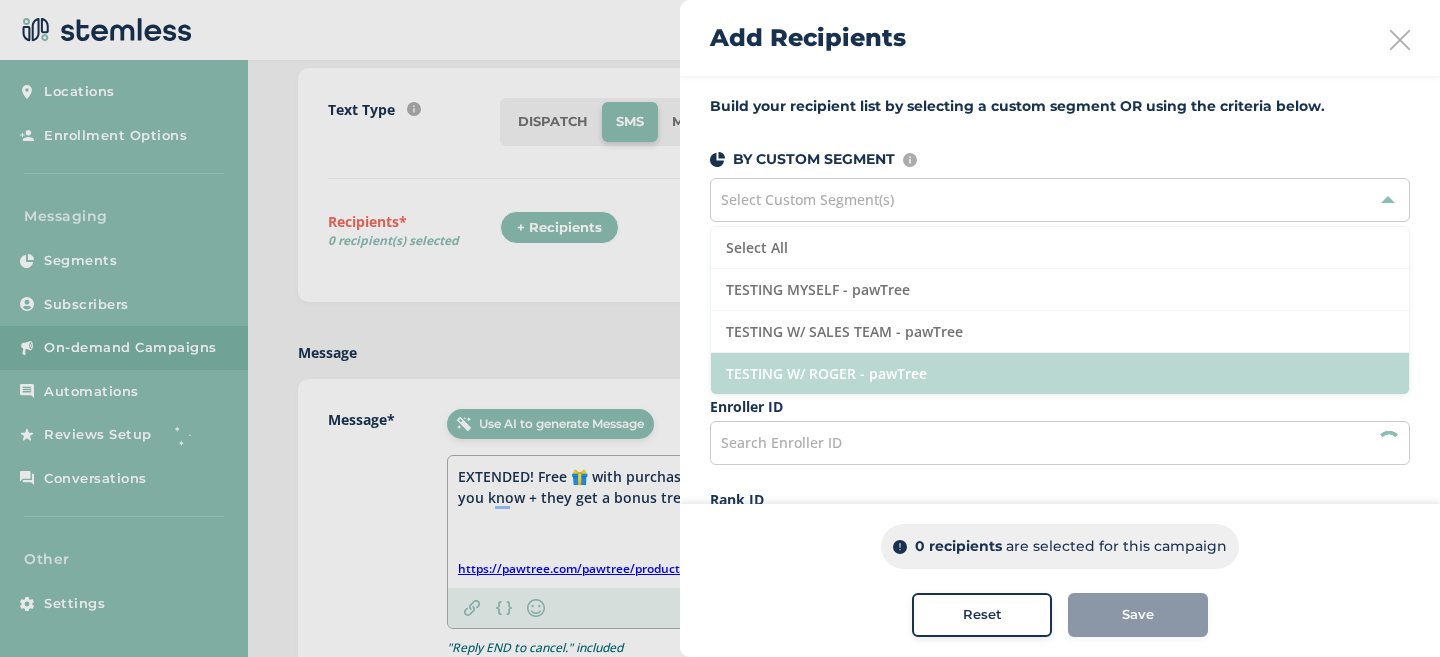 click on "TESTING W/ ROGER - pawTree" at bounding box center (1060, 373) 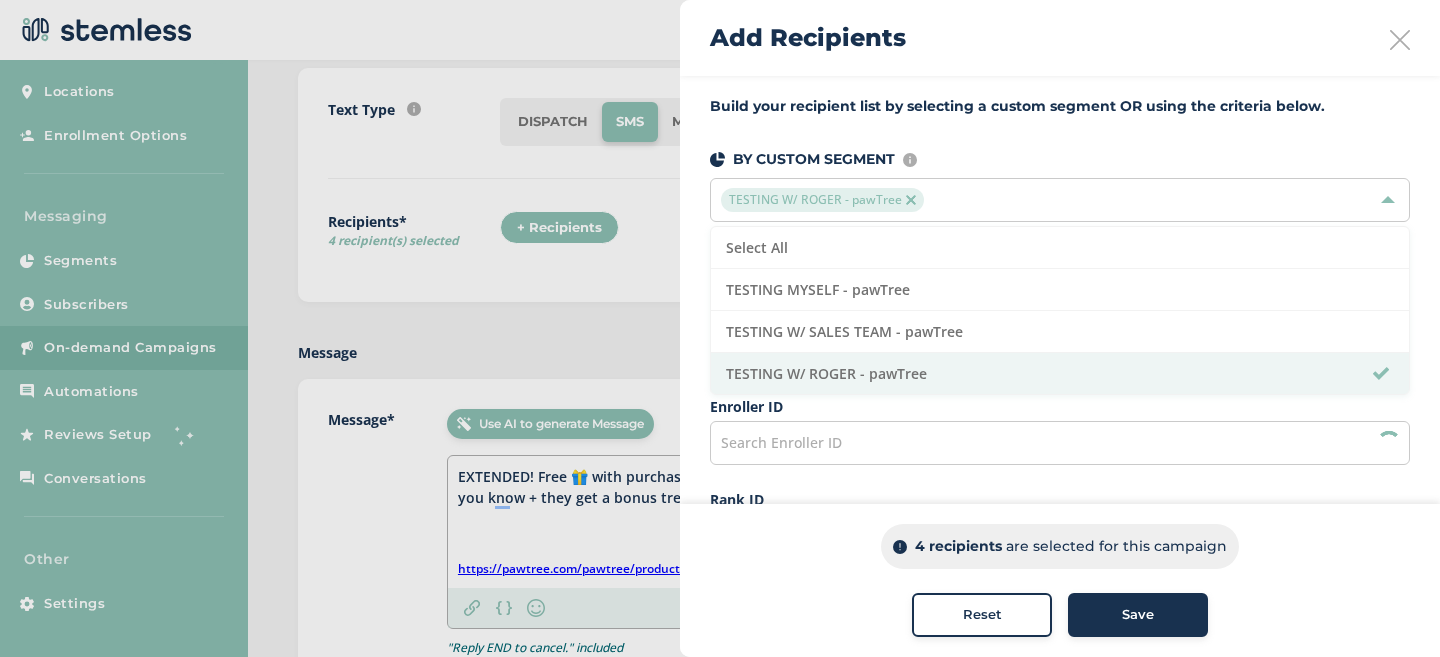 click on "Save" at bounding box center (1138, 615) 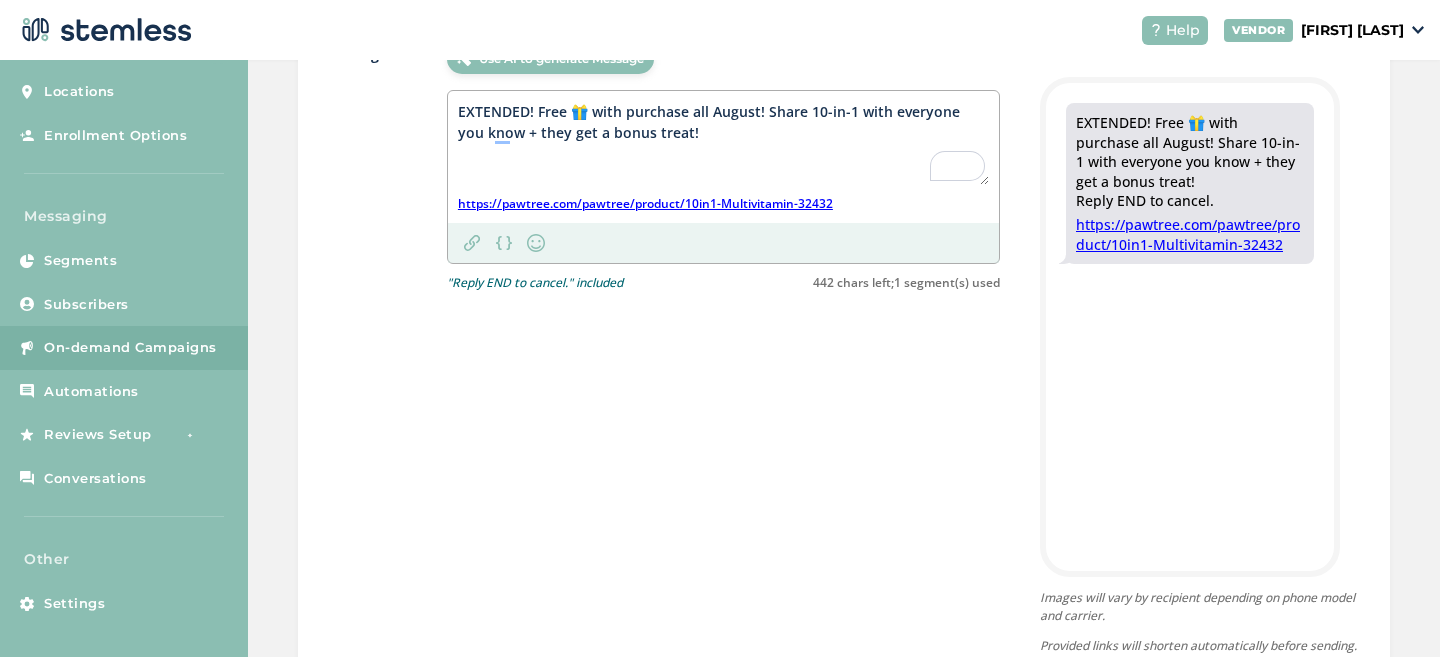 scroll, scrollTop: 852, scrollLeft: 0, axis: vertical 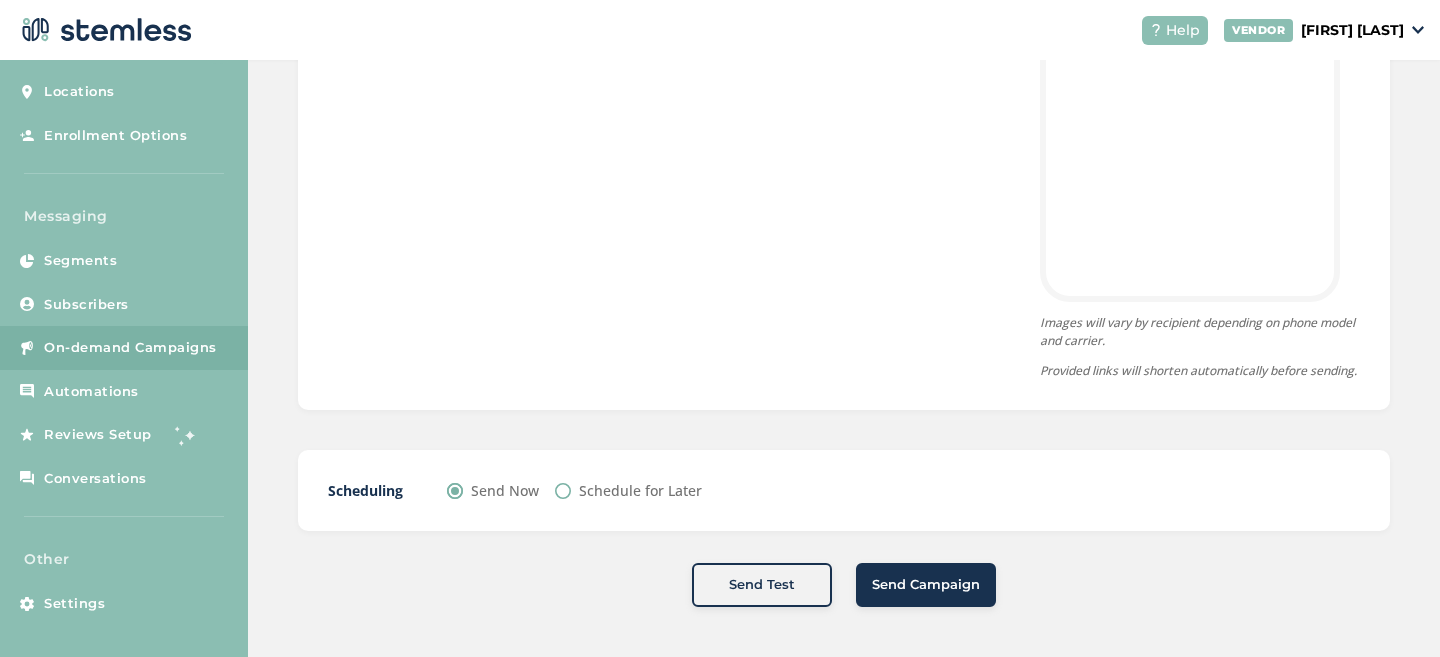 click on "Send Campaign" at bounding box center [926, 585] 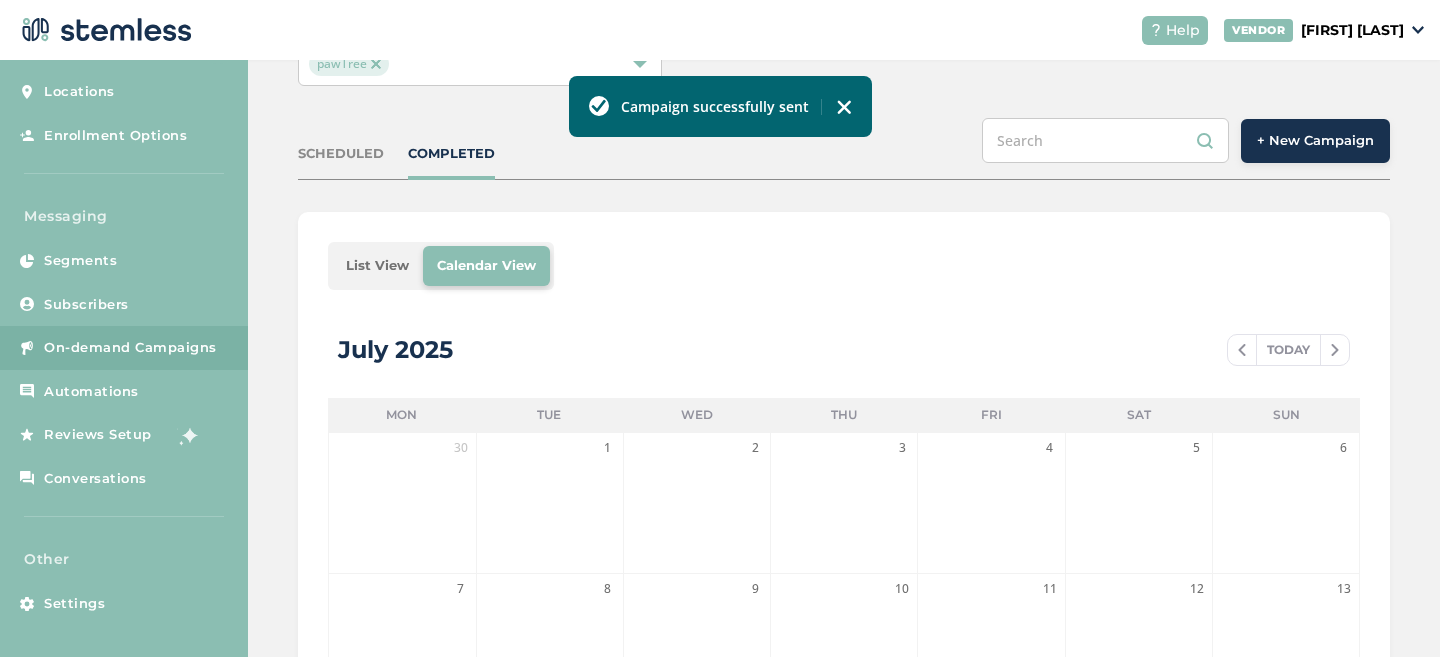 scroll, scrollTop: 0, scrollLeft: 0, axis: both 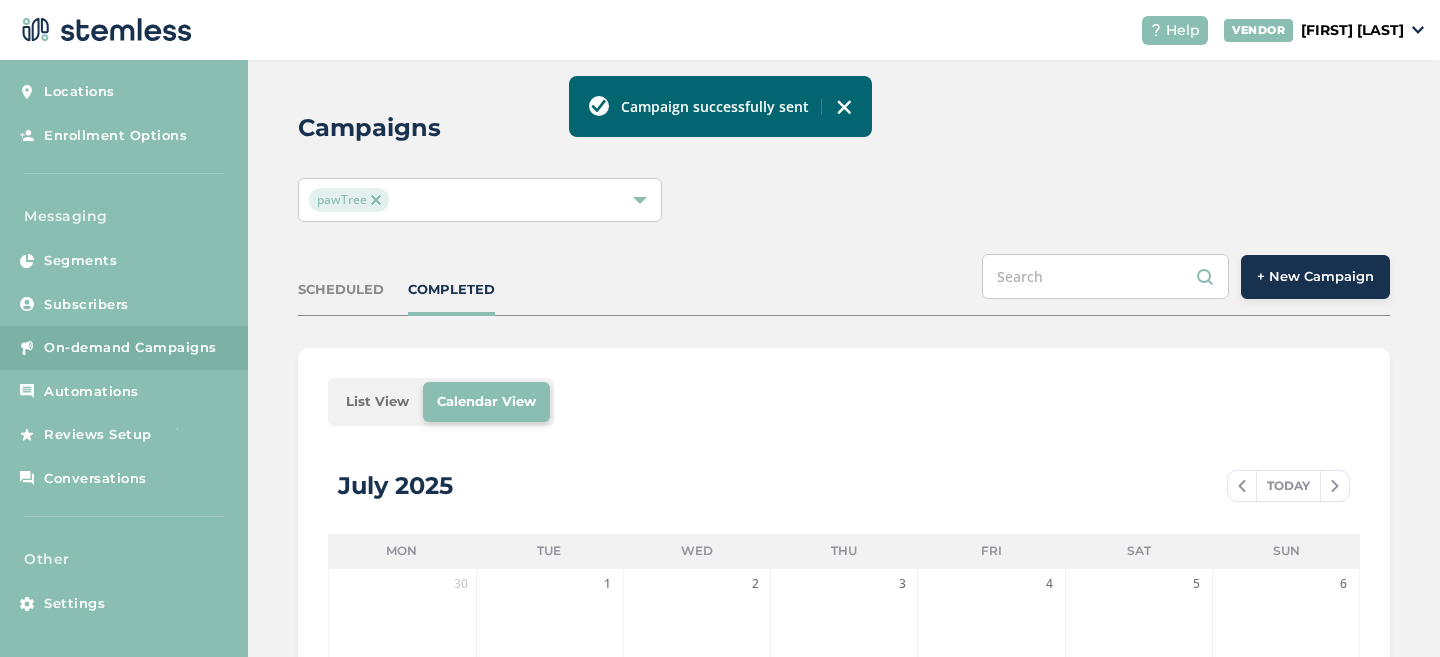 click on "+ New Campaign" at bounding box center [1315, 277] 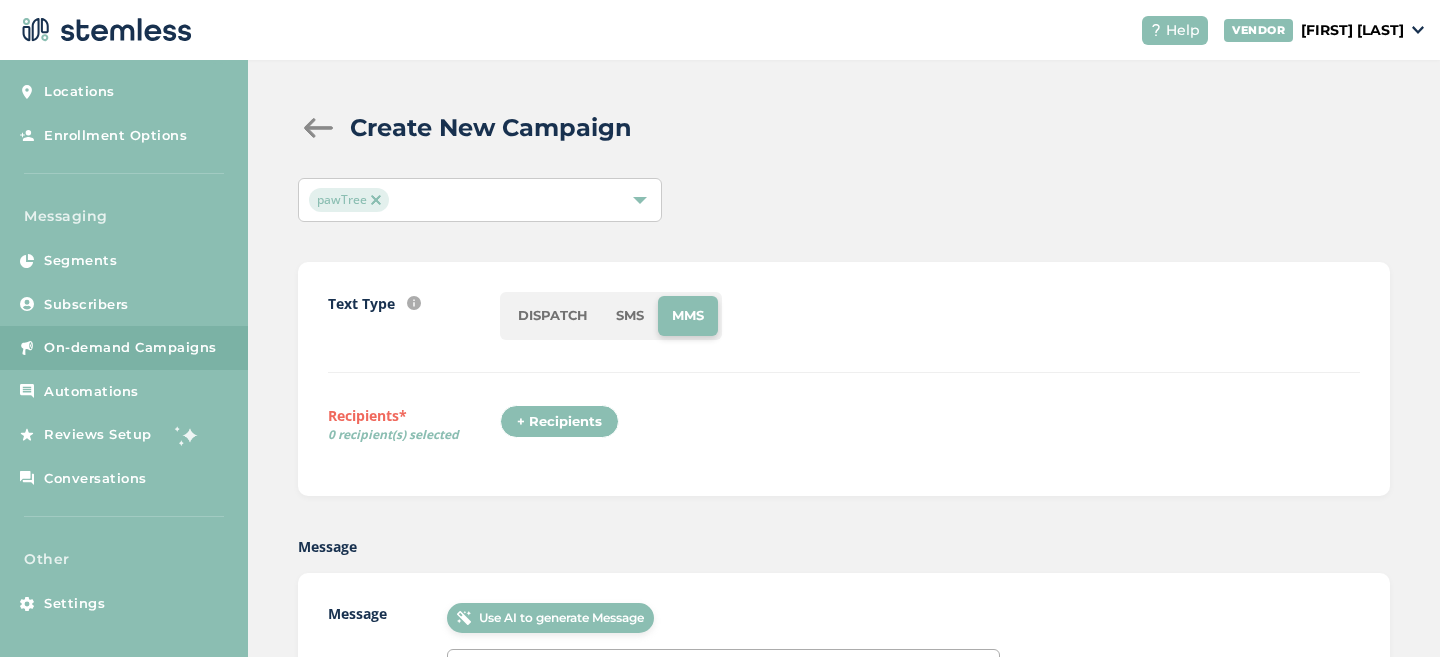 click on "SMS" at bounding box center [630, 316] 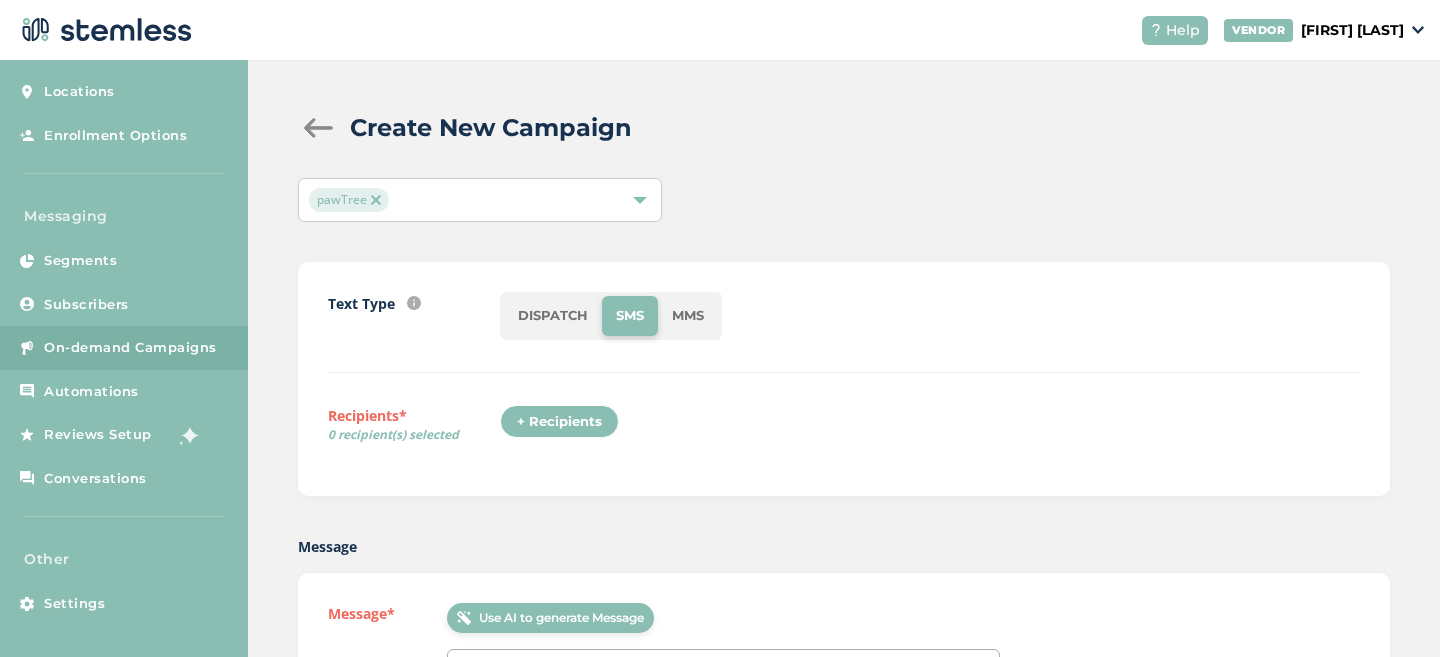 click on "+ Recipients" at bounding box center (559, 422) 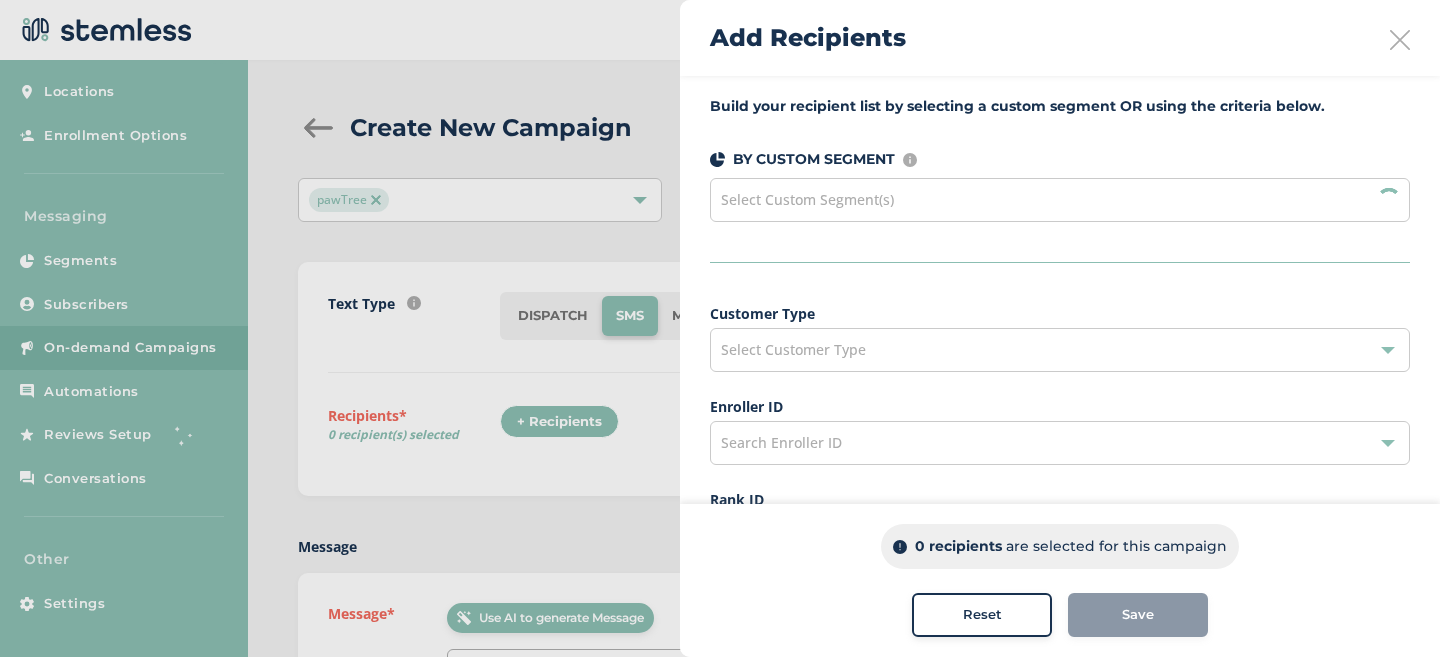click on "Select Custom Segment(s)" at bounding box center [807, 199] 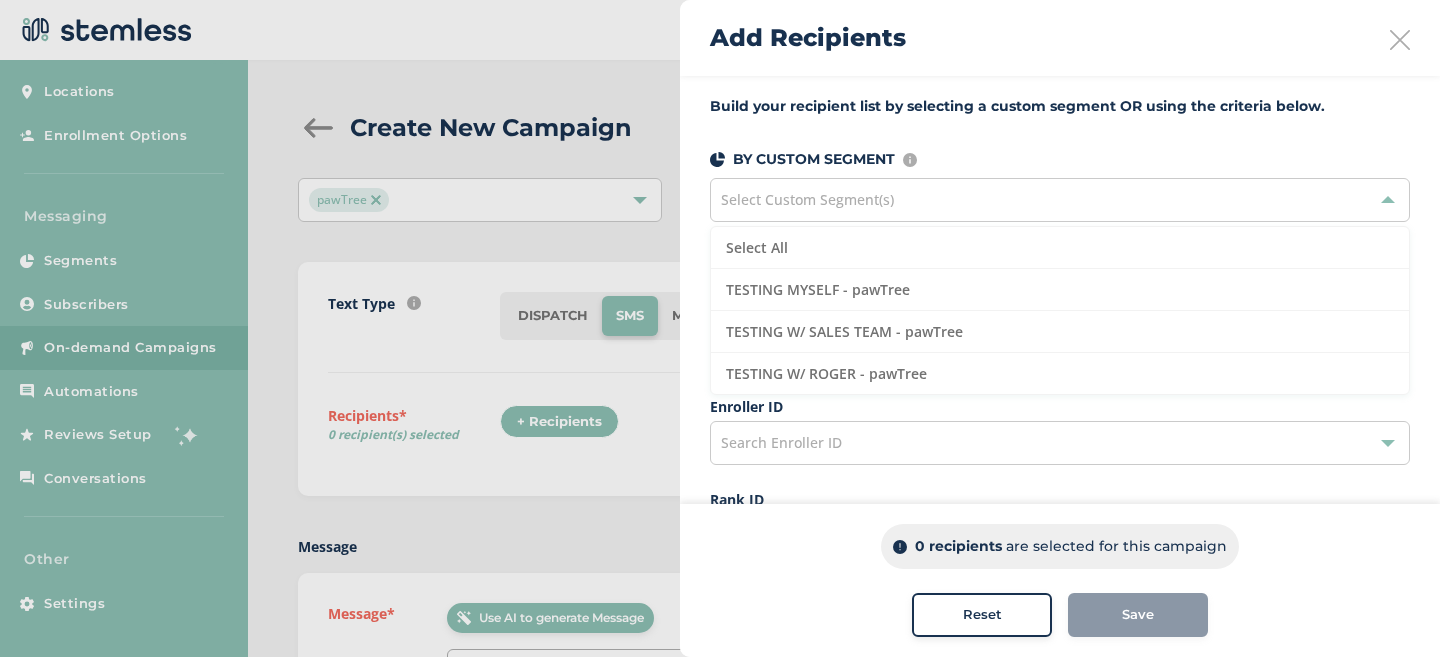 click on "Enroller ID" at bounding box center [1060, 406] 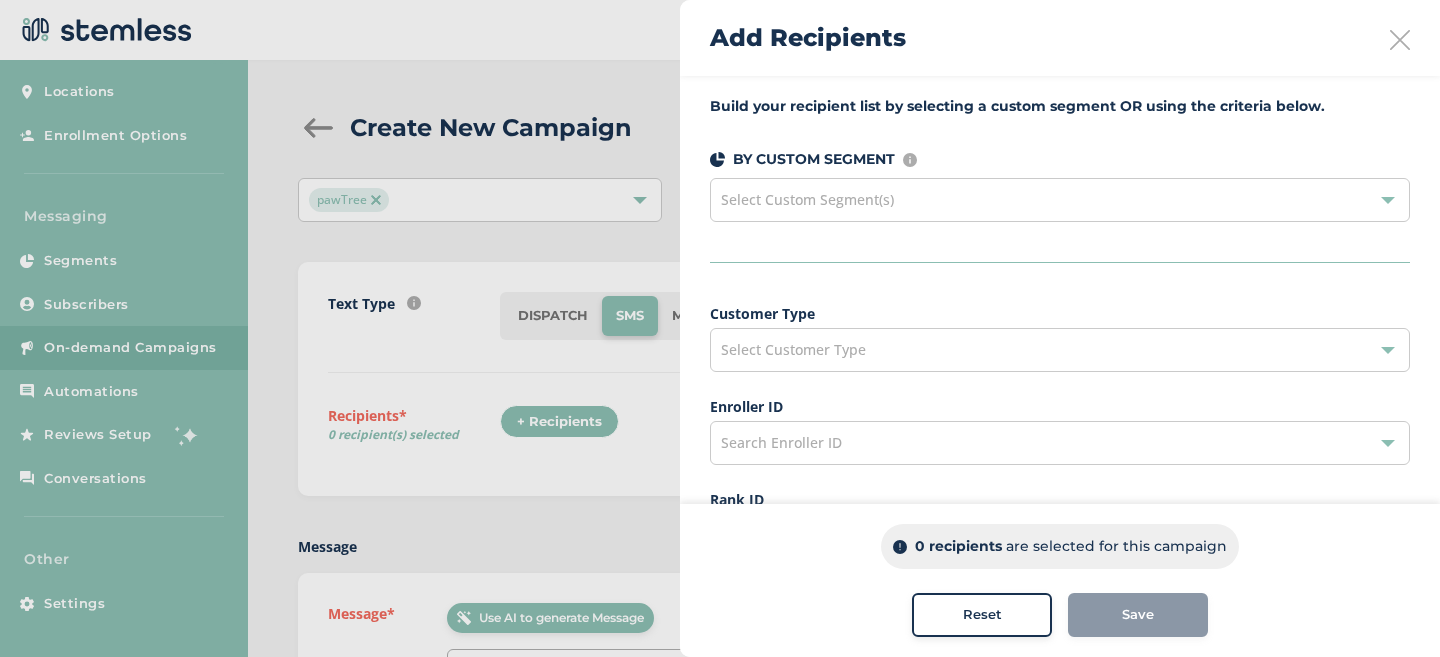 click on "Select Customer Type" at bounding box center (1060, 350) 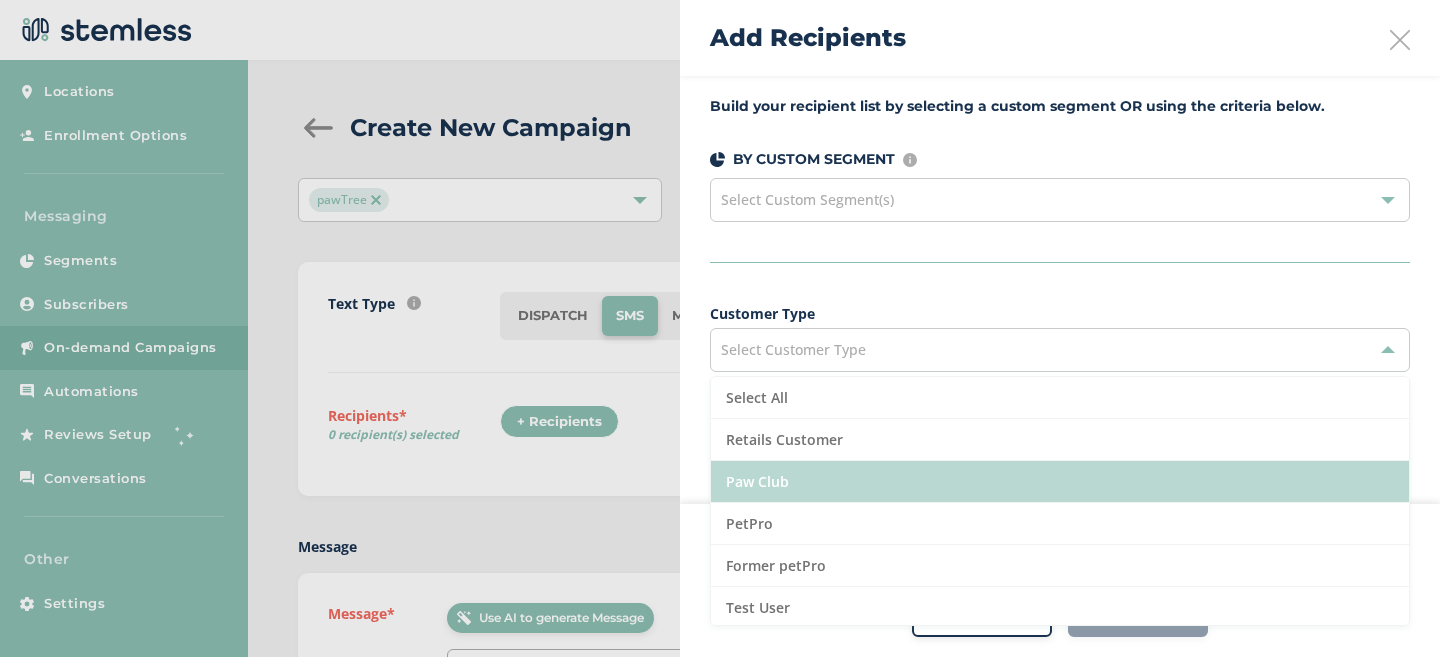 click on "Paw Club" at bounding box center (1060, 482) 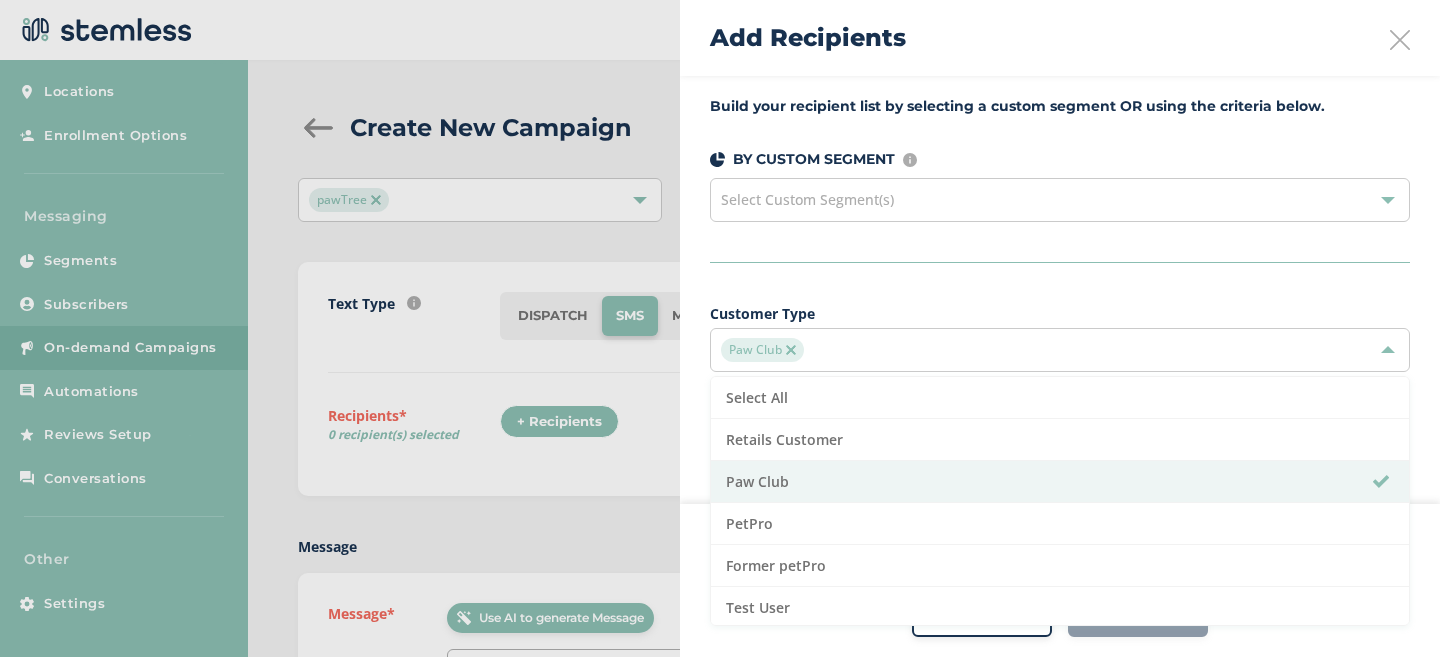 click at bounding box center [791, 350] 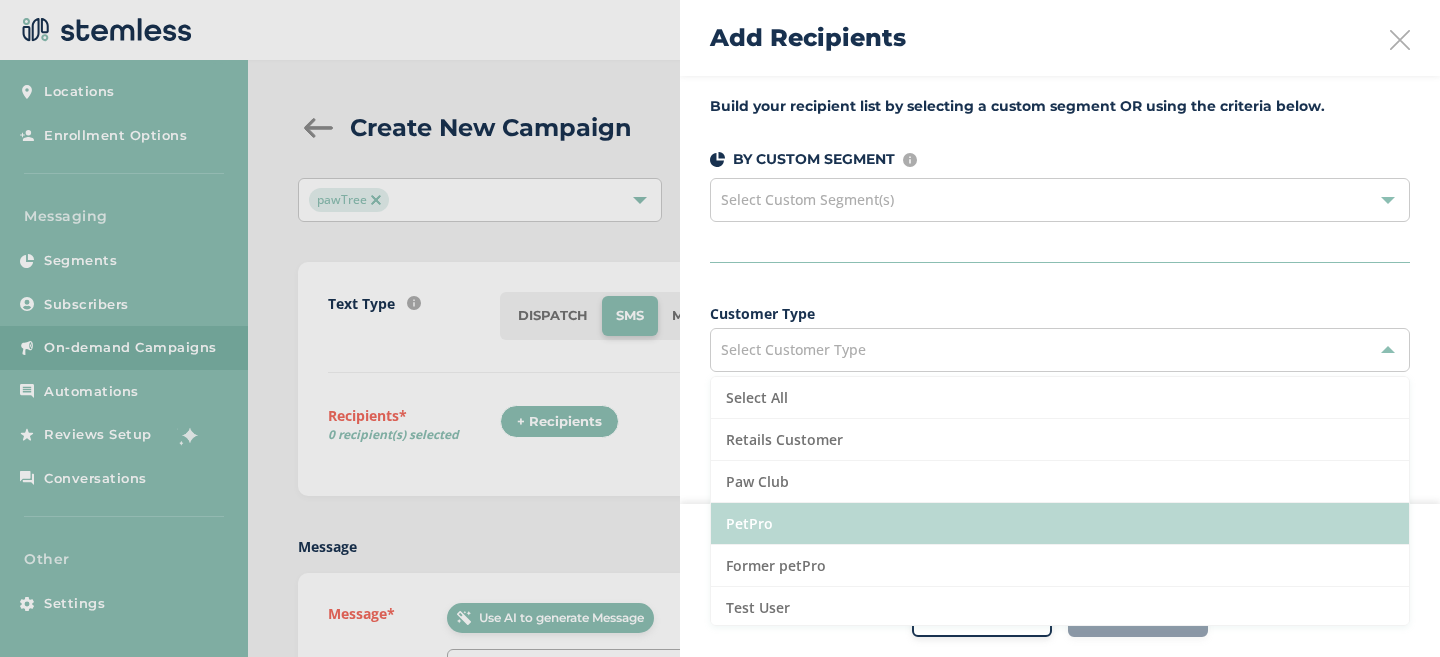 click on "PetPro" at bounding box center (1060, 524) 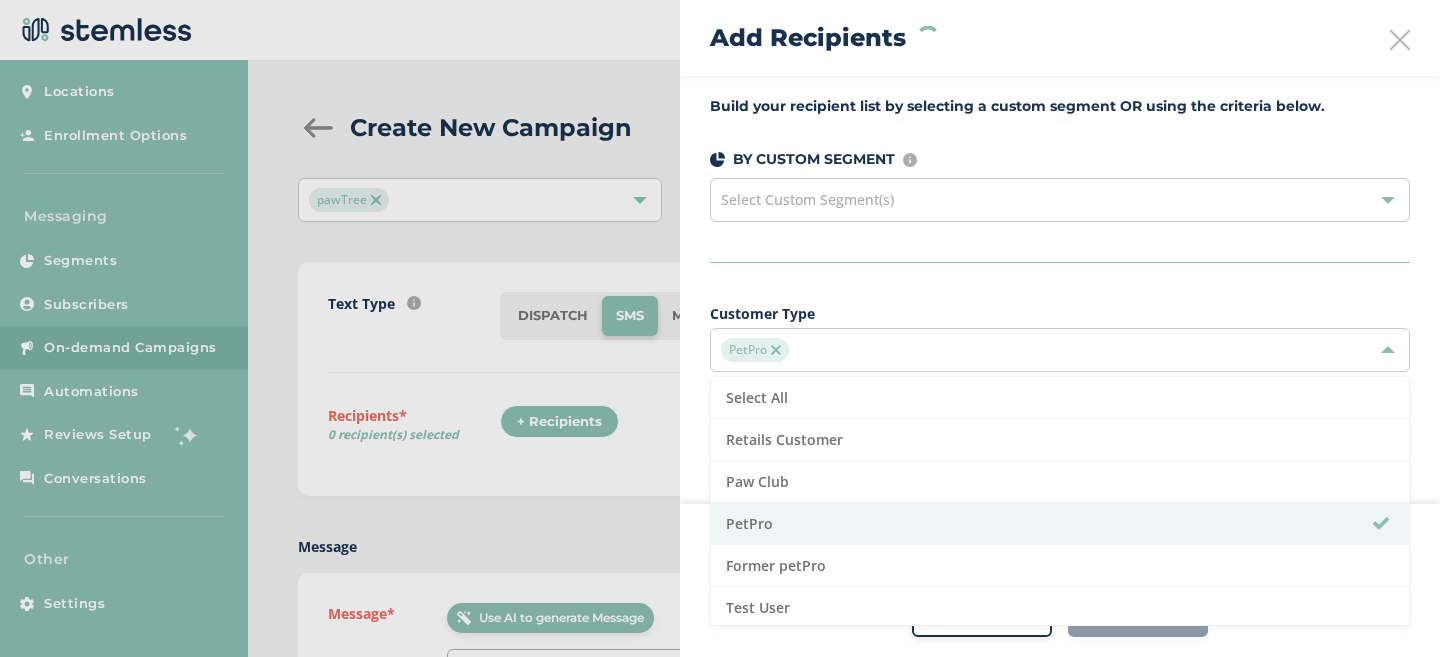 click at bounding box center [720, 328] 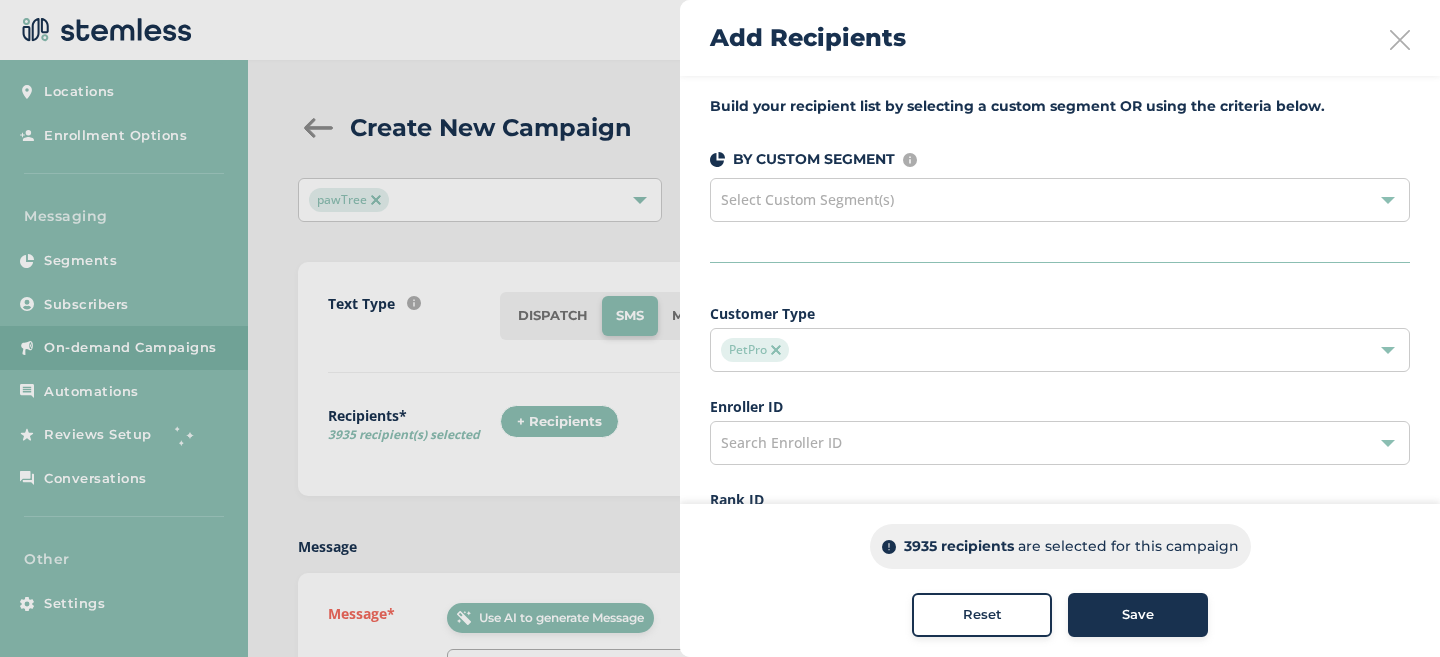 click on "Save" at bounding box center (1138, 615) 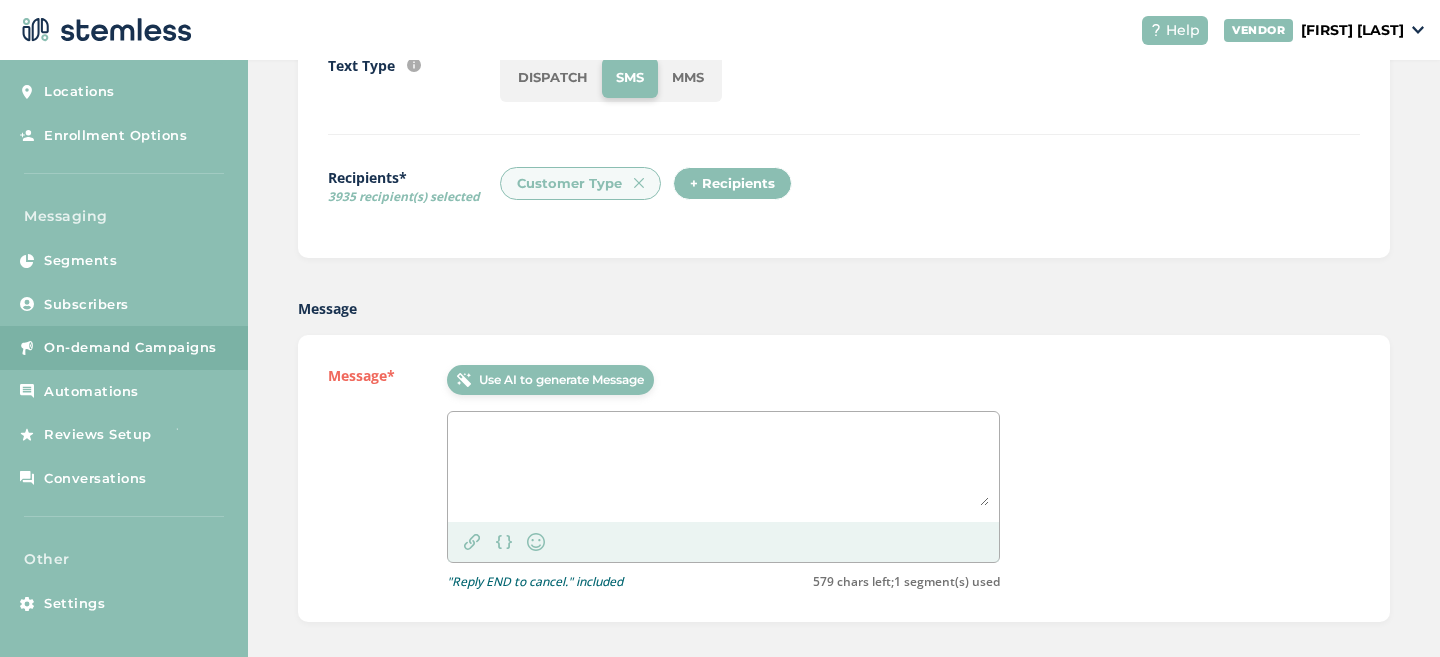 scroll, scrollTop: 255, scrollLeft: 0, axis: vertical 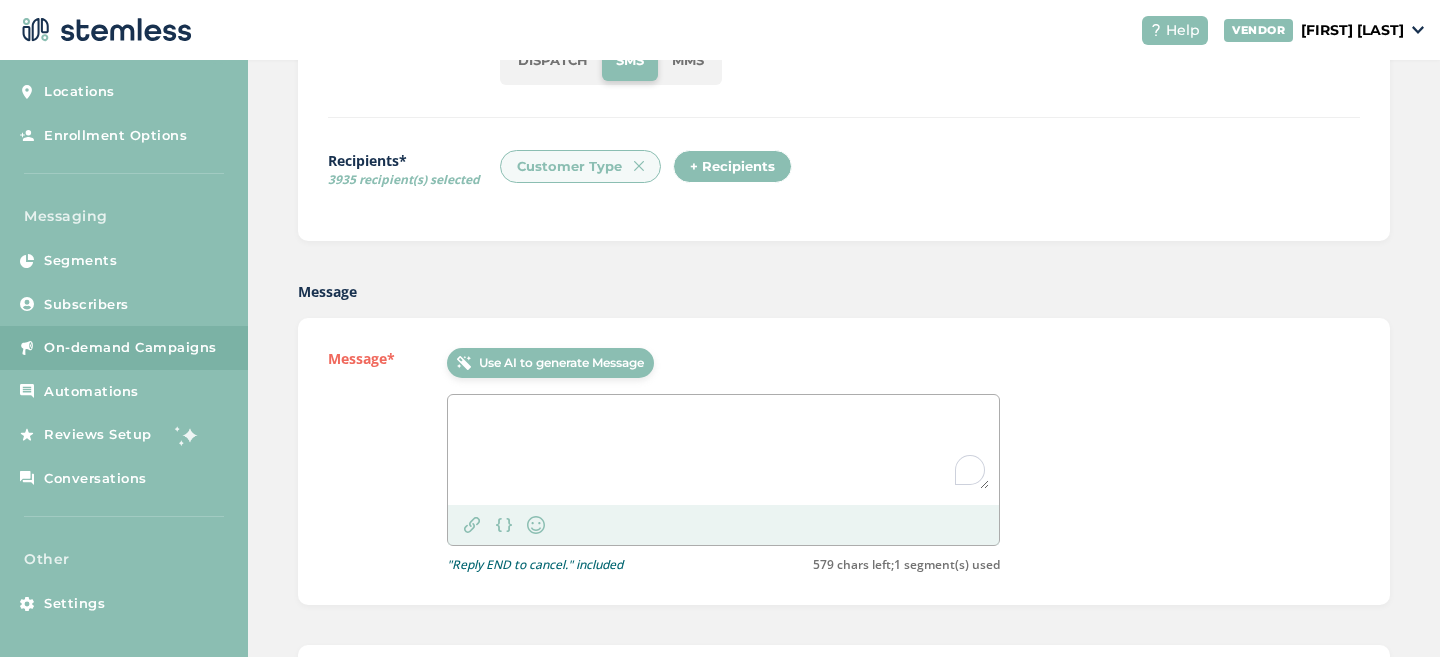 click at bounding box center (723, 447) 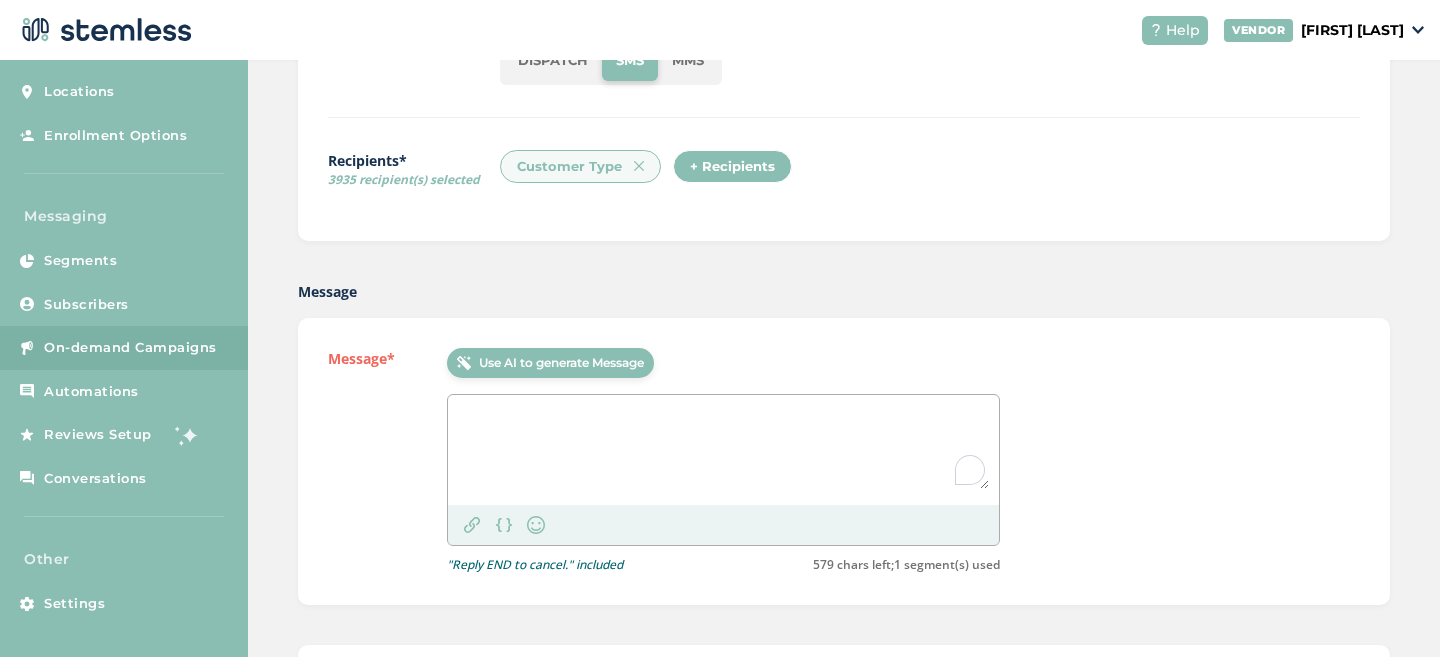 paste on "EXTENDED! Free 🎁 with purchase all August! Share 10-in-1 with everyone you know + they get a bonus treat!" 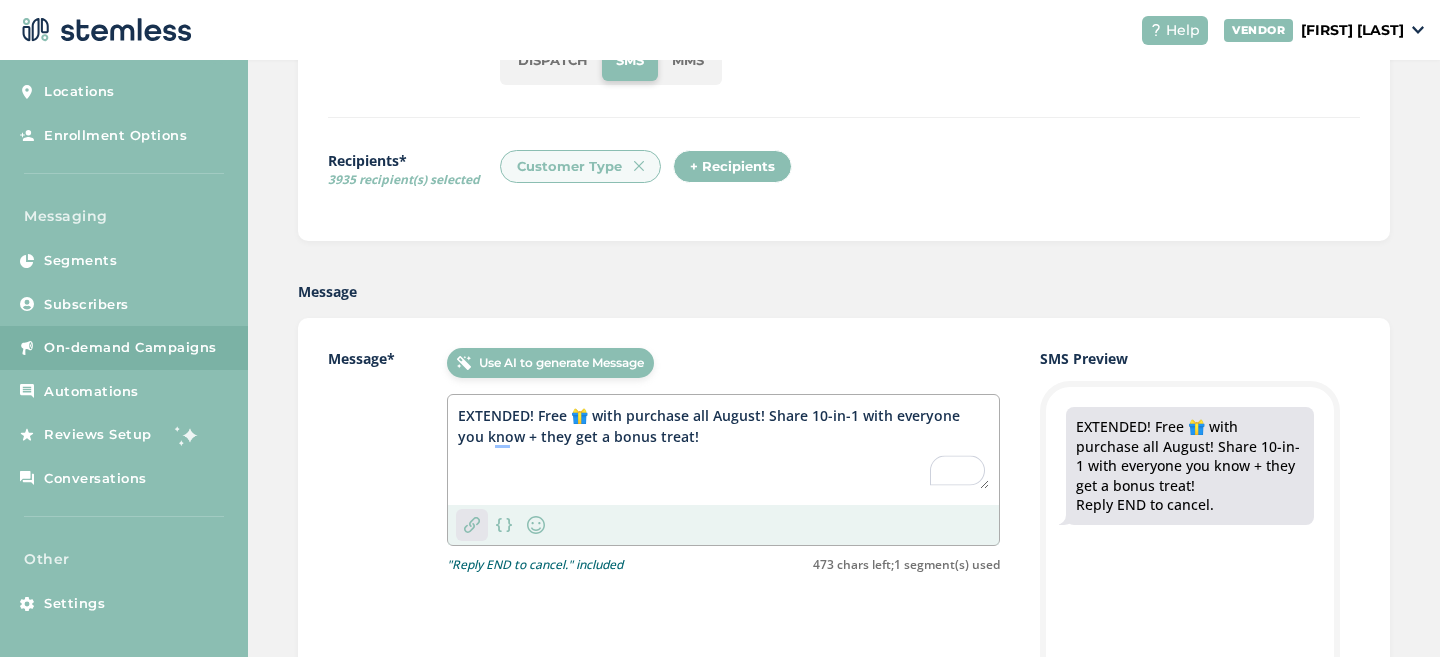 type on "EXTENDED! Free 🎁 with purchase all August! Share 10-in-1 with everyone you know + they get a bonus treat!" 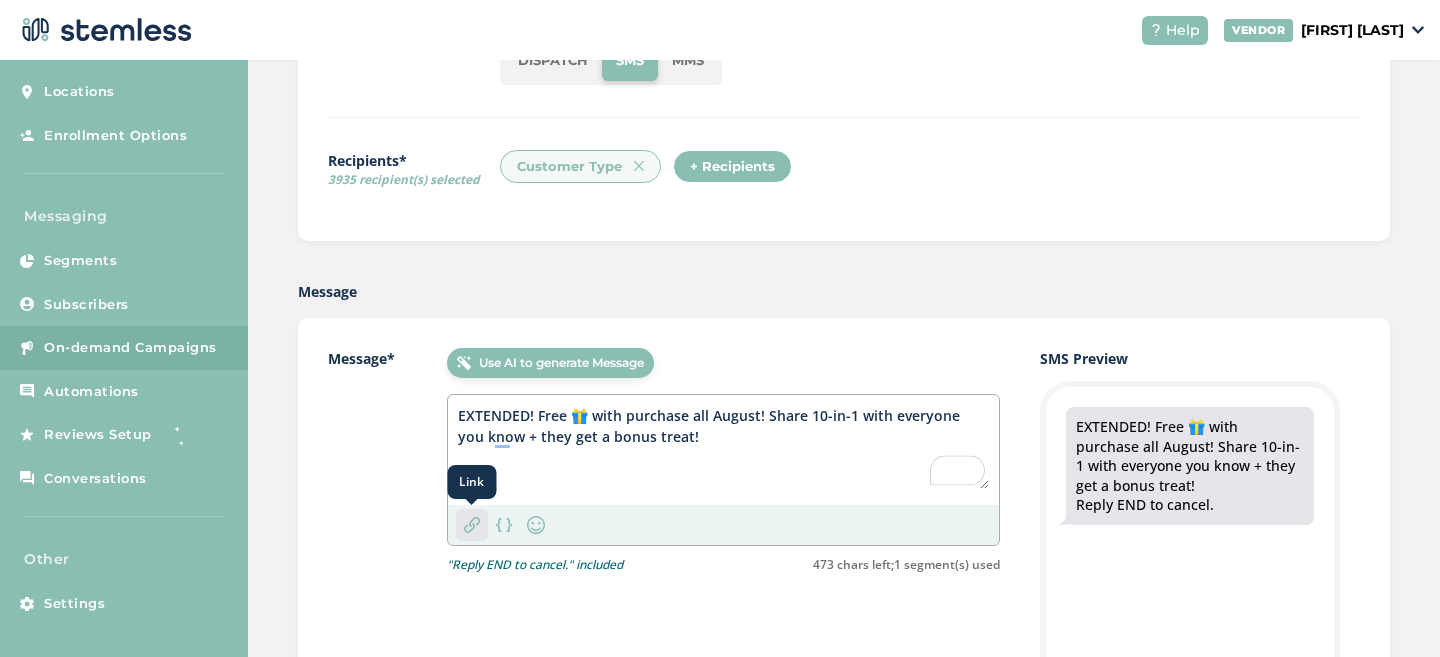 click at bounding box center [472, 525] 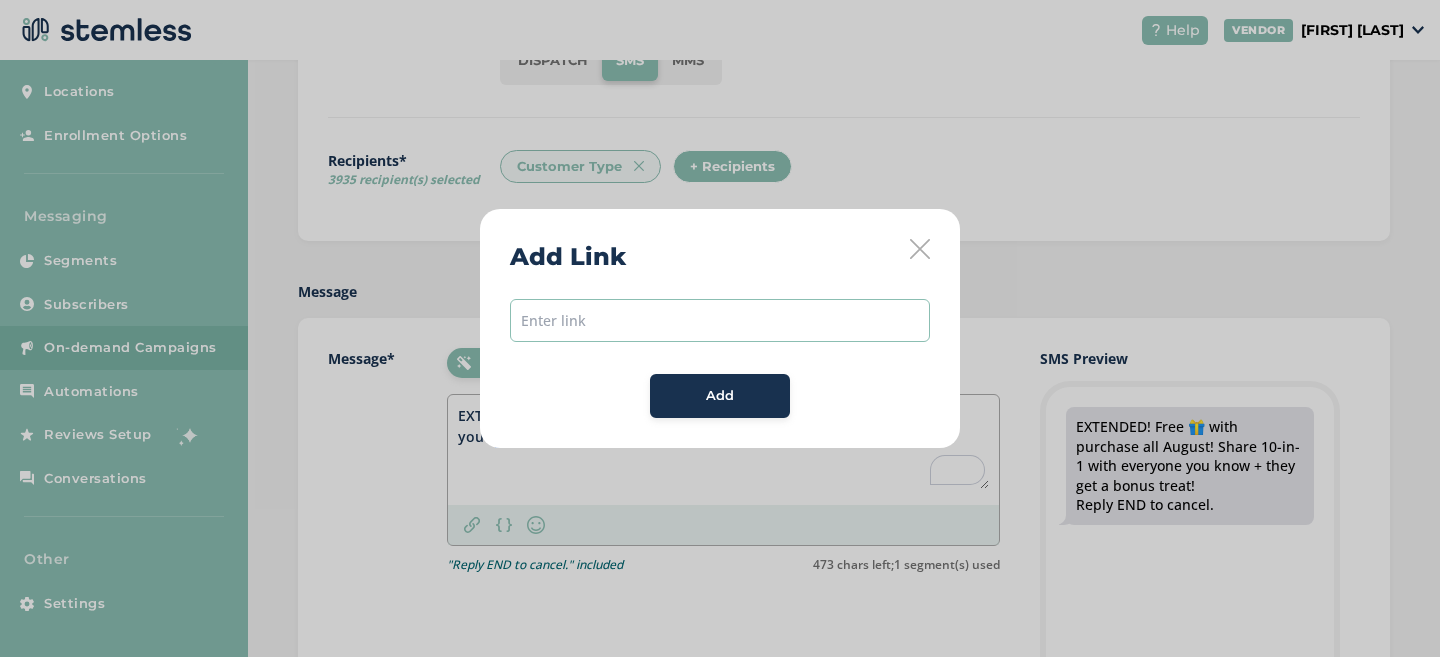 paste on "https://pawtree.com/www/product/10in1-Multivitamin-32432" 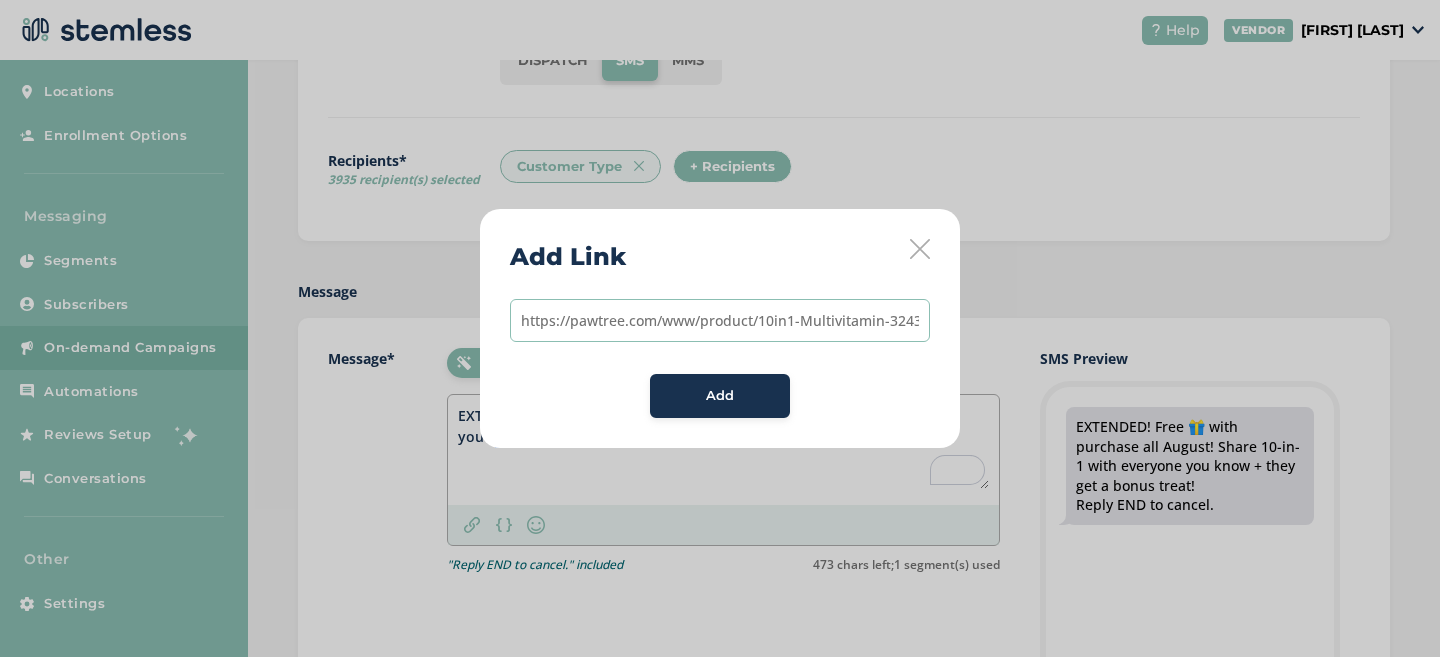 scroll, scrollTop: 0, scrollLeft: 9, axis: horizontal 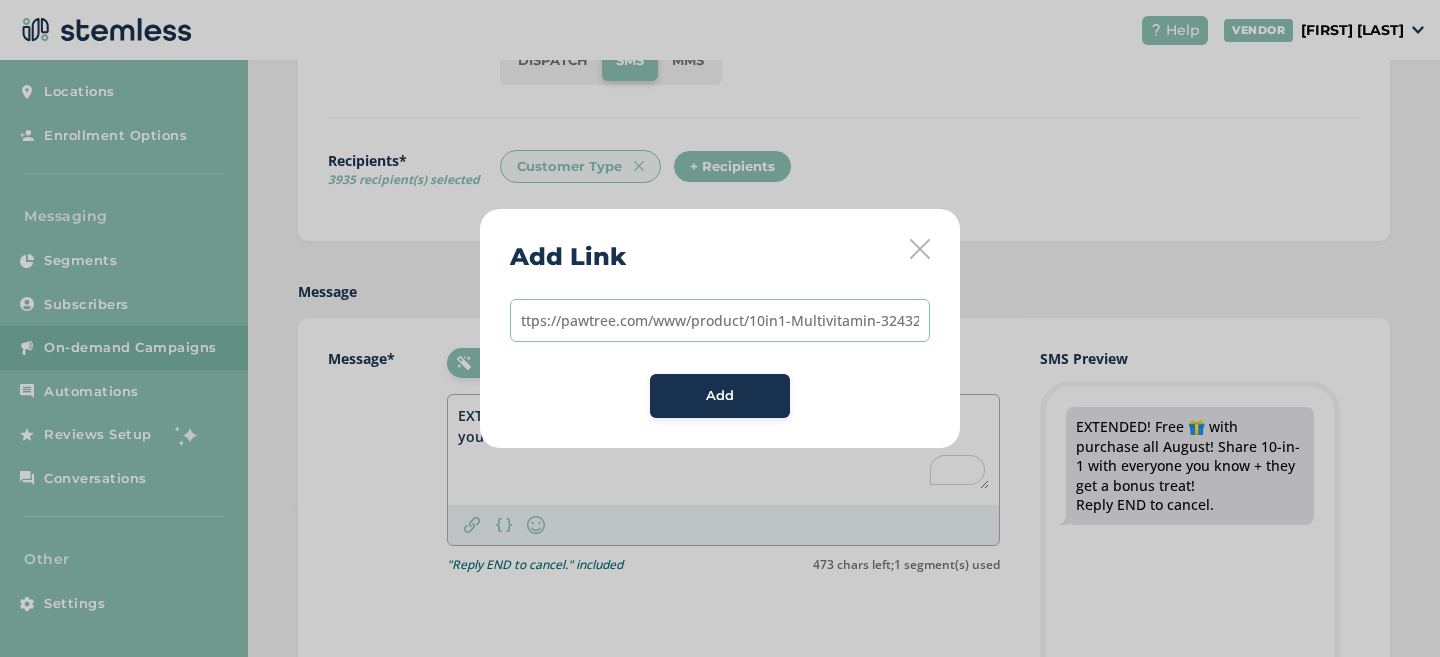 type on "https://pawtree.com/www/product/10in1-Multivitamin-32432" 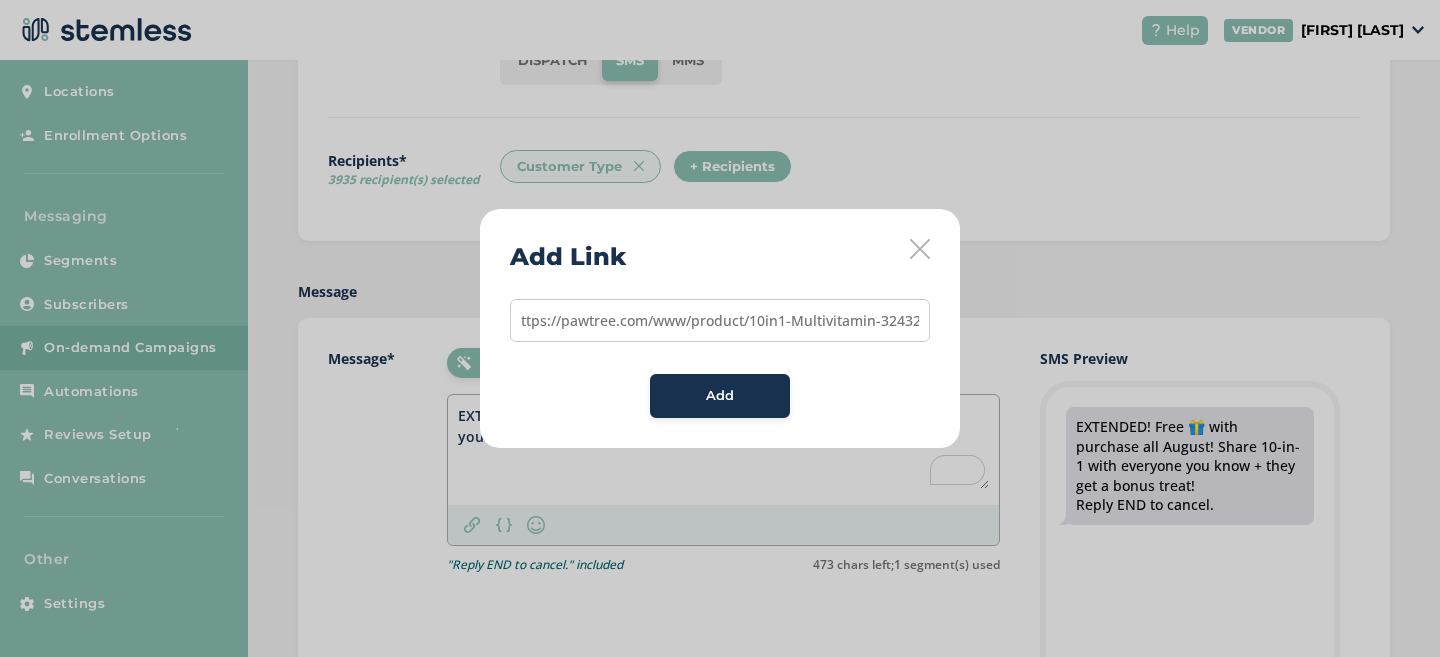 scroll, scrollTop: 0, scrollLeft: 0, axis: both 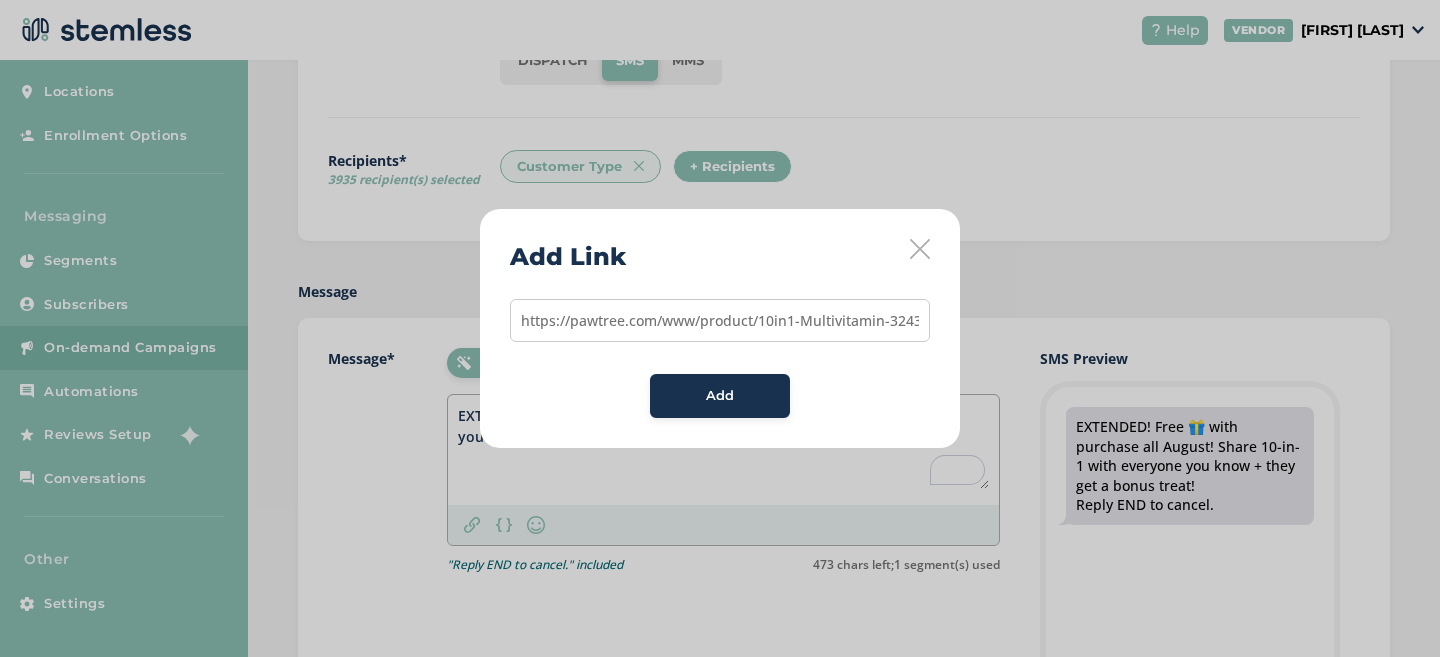 click on "Add" at bounding box center [720, 396] 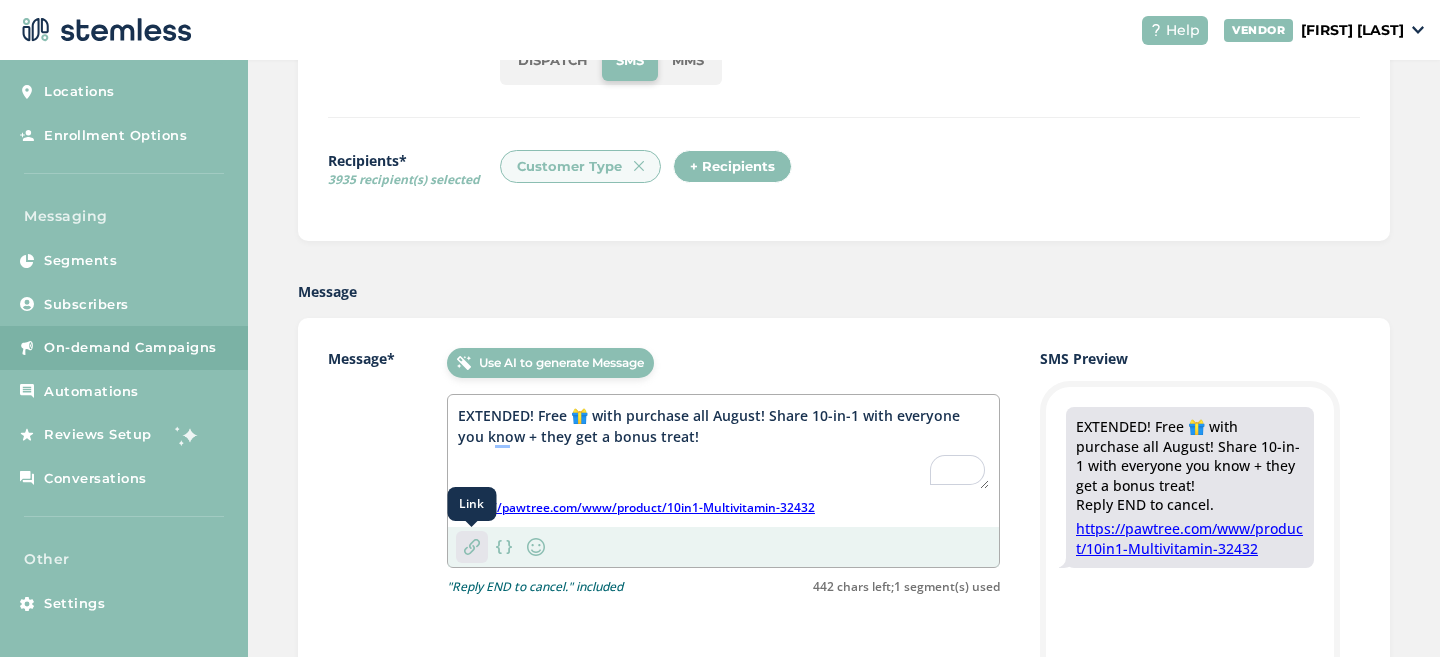 click at bounding box center [472, 547] 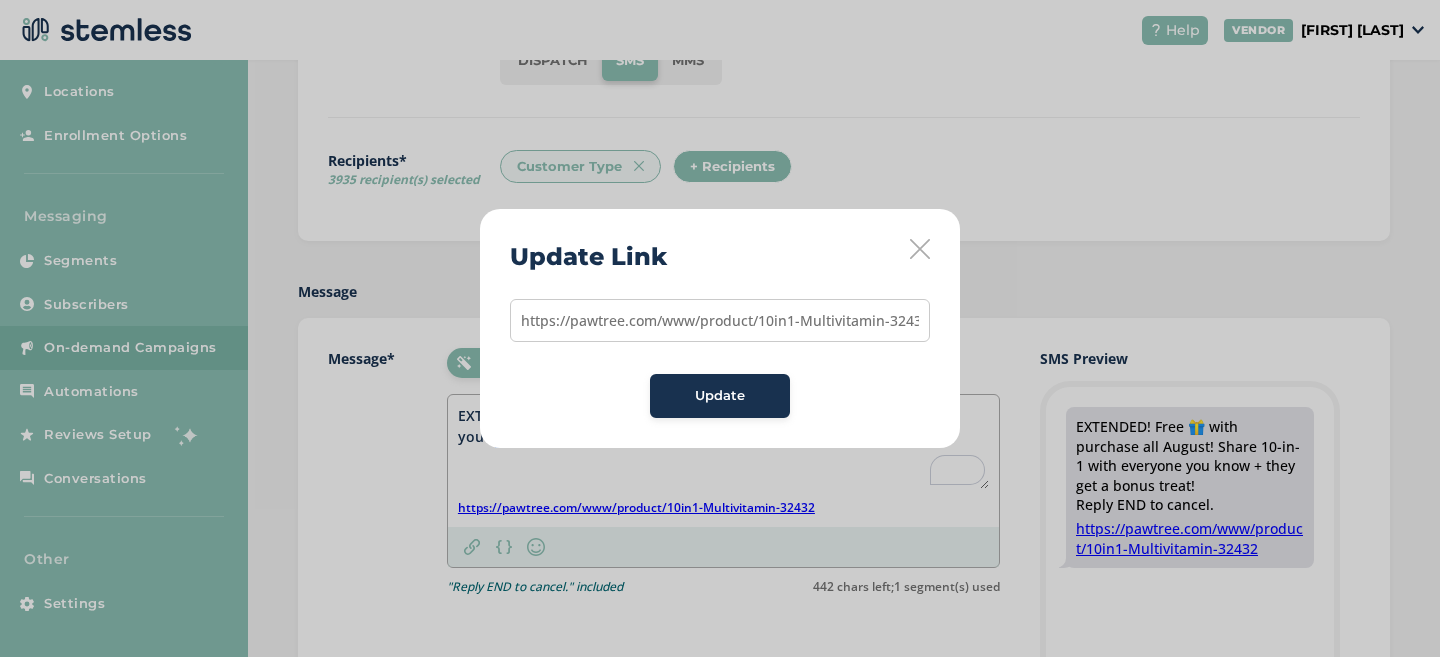 click on "https://pawtree.com/www/product/10in1-Multivitamin-32432" at bounding box center (720, 320) 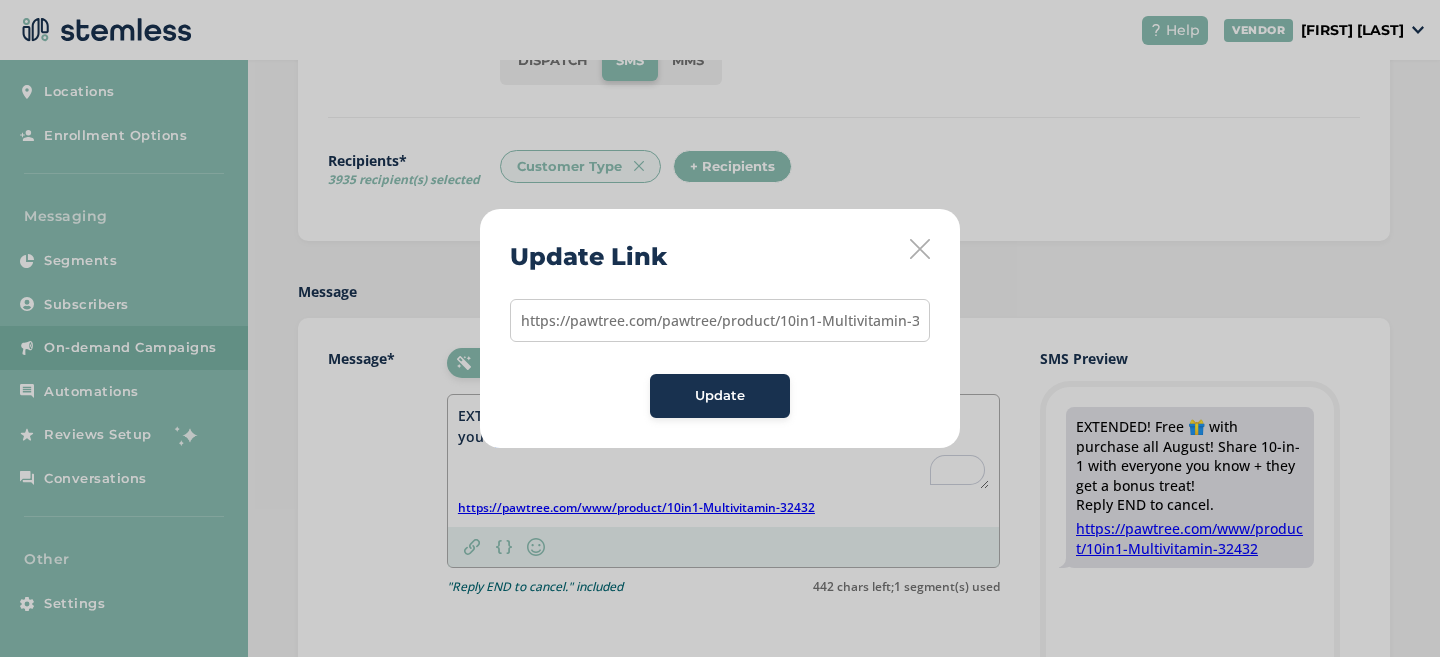type on "https://pawtree.com/pawtree/product/10in1-Multivitamin-32432" 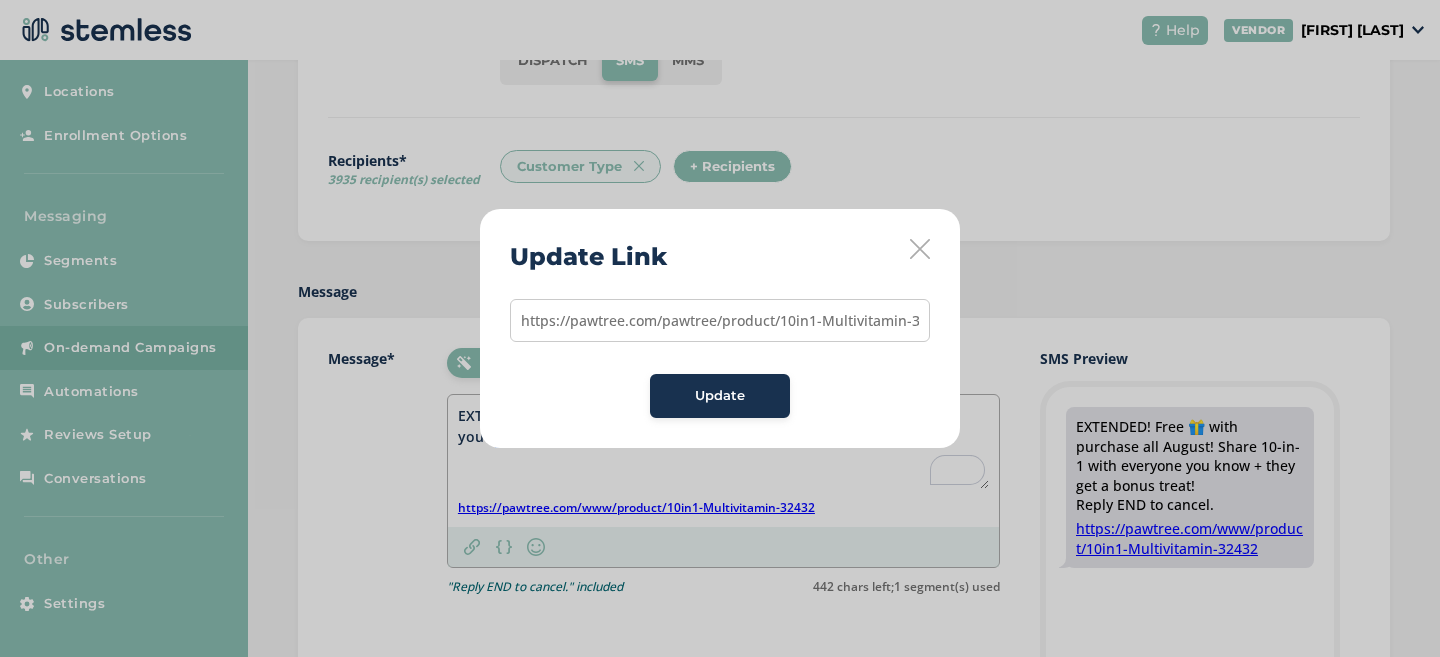 click on "Update" at bounding box center [720, 396] 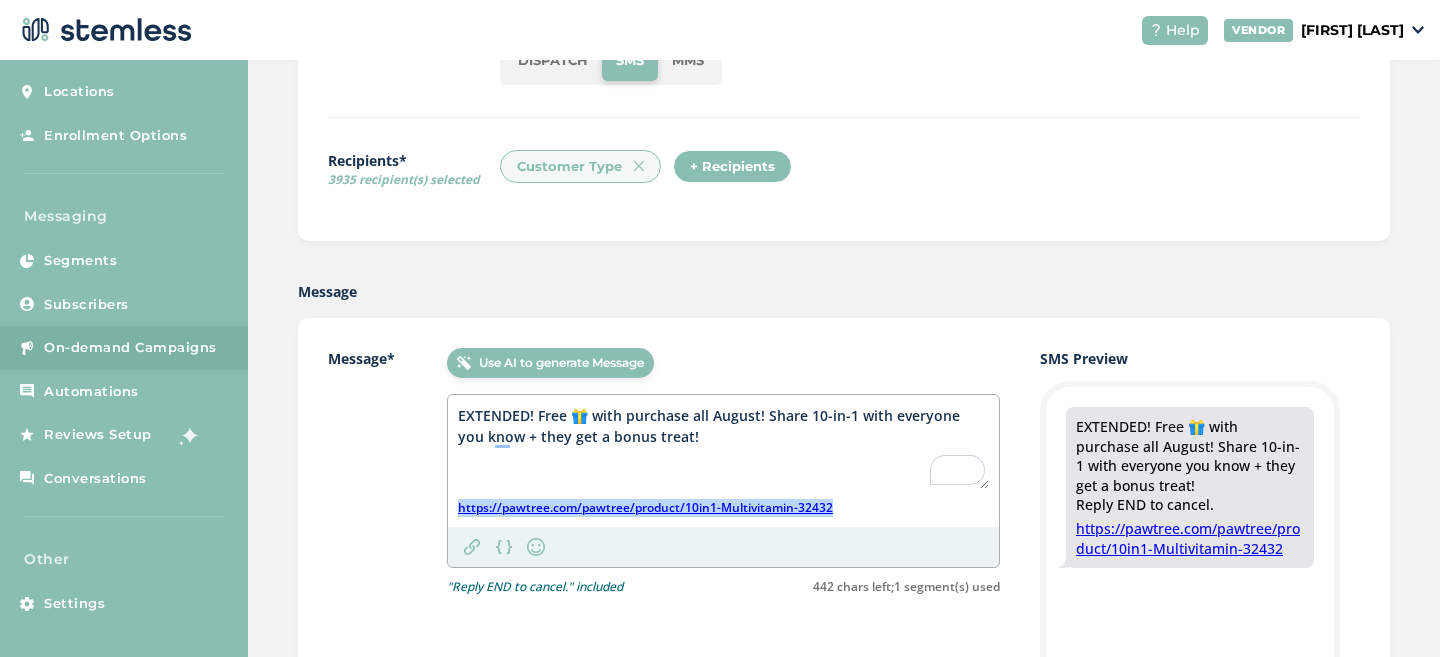drag, startPoint x: 835, startPoint y: 508, endPoint x: 444, endPoint y: 509, distance: 391.00128 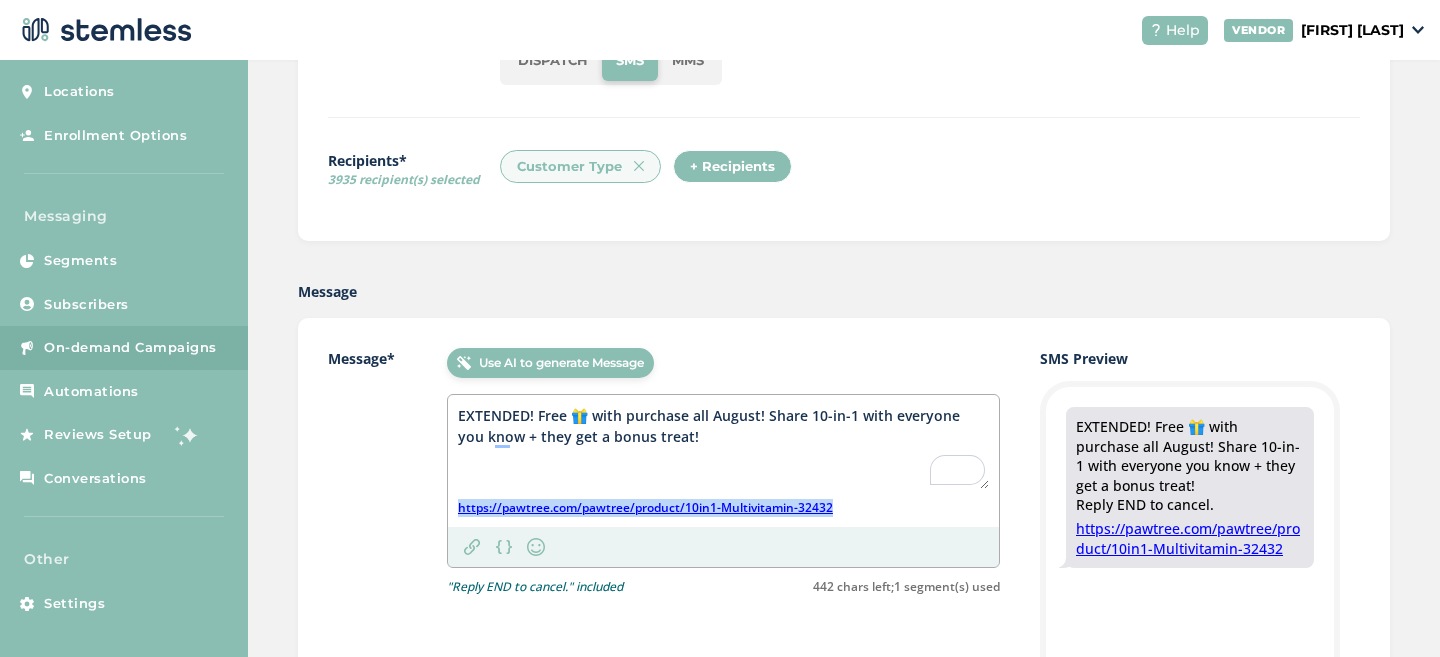 click on "Message*  Use AI to generate Message EXTENDED! Free 🎁 with purchase all August! Share 10-in-1 with everyone you know + they get a bonus treat!   https://pawtree.com/pawtree/product/10in1-Multivitamin-32432 Link Personalization Emoji  "Reply END to cancel." included   442 chars left;   1 segment(s) used" at bounding box center [664, 472] 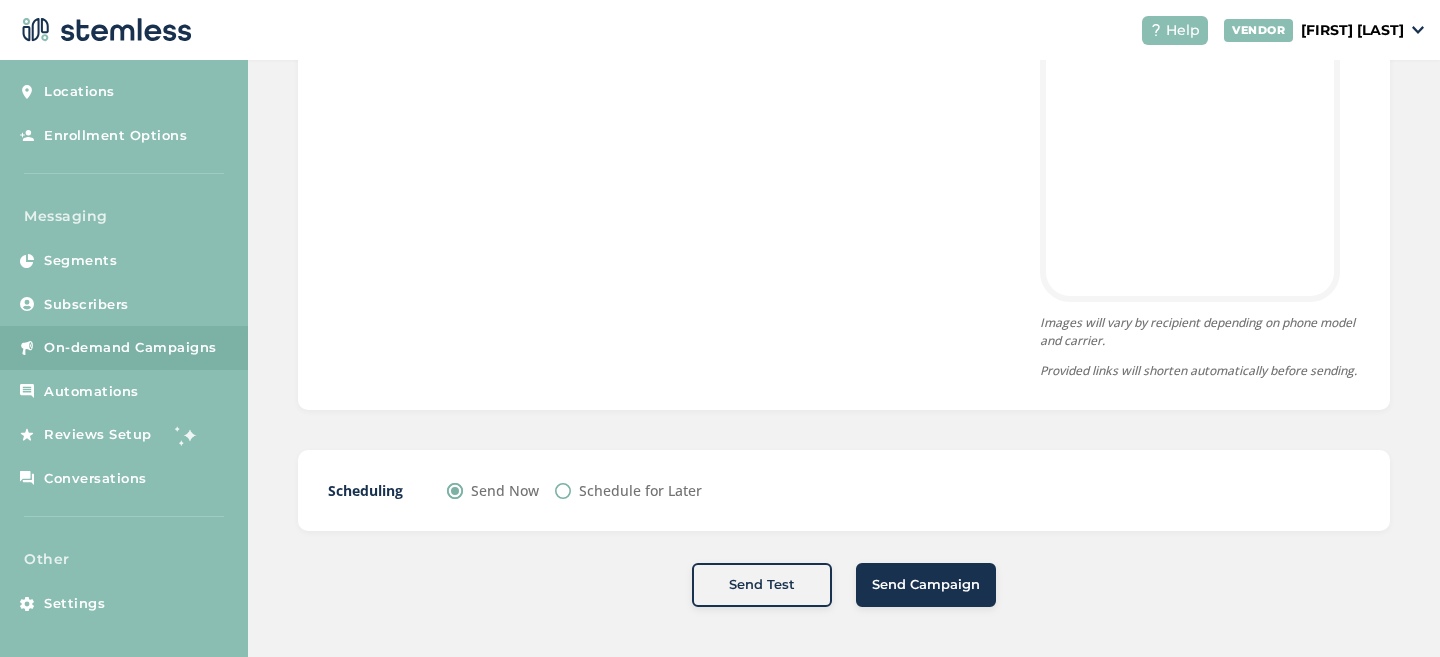 scroll, scrollTop: 850, scrollLeft: 0, axis: vertical 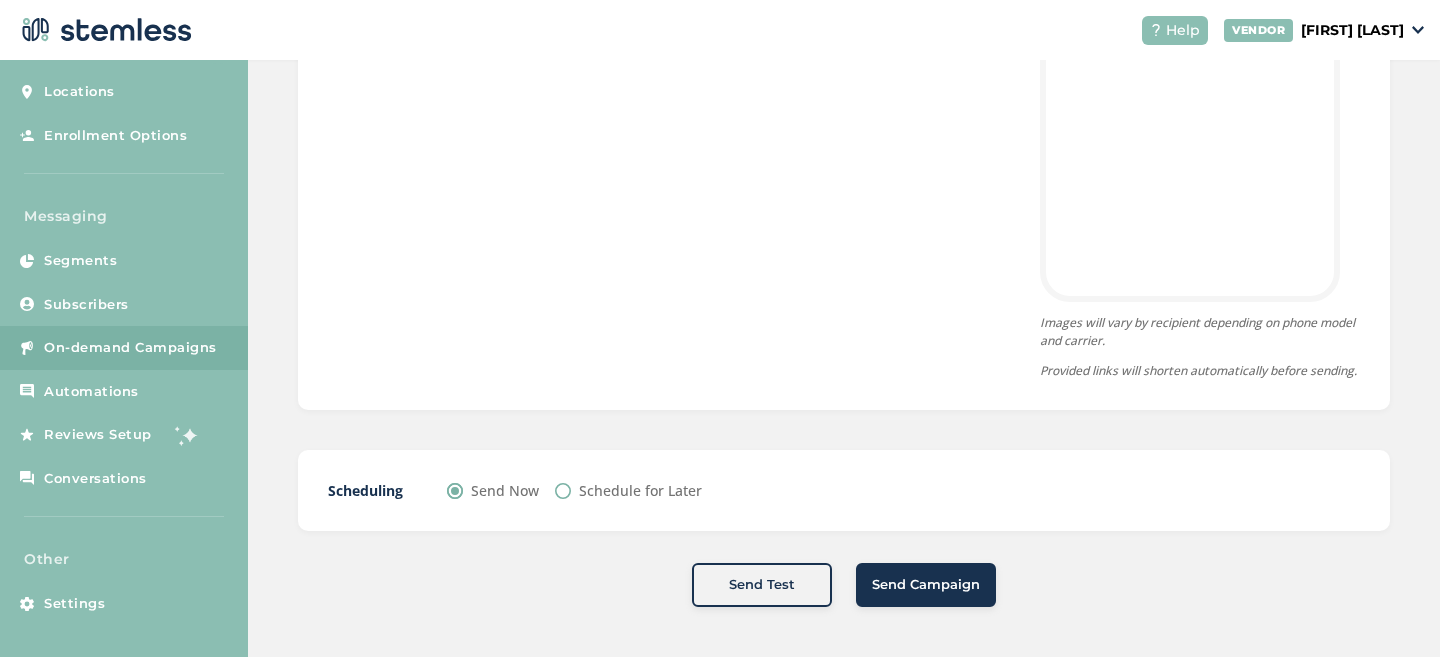 click on "Send Campaign" at bounding box center [926, 585] 